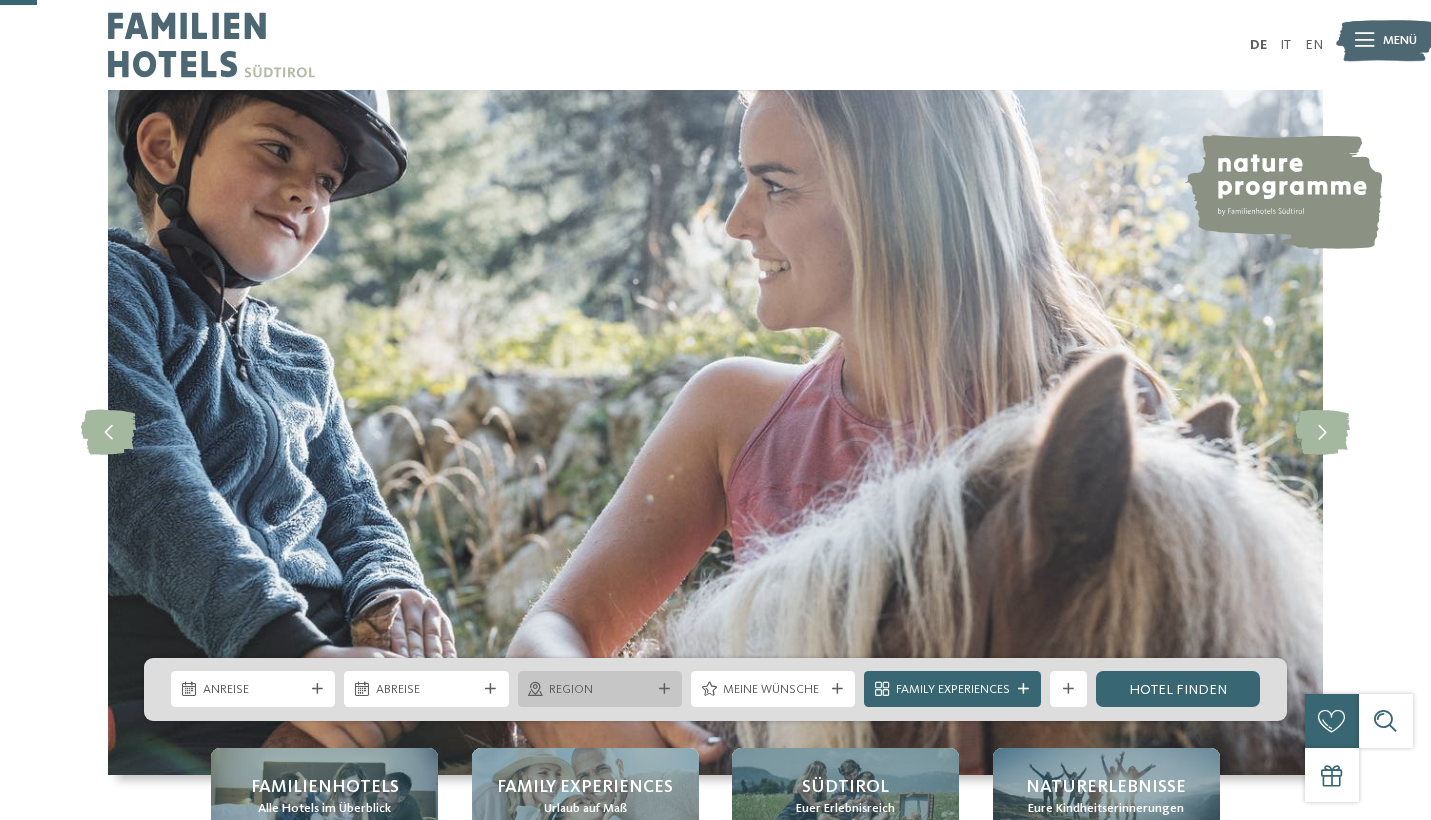 scroll, scrollTop: 202, scrollLeft: 0, axis: vertical 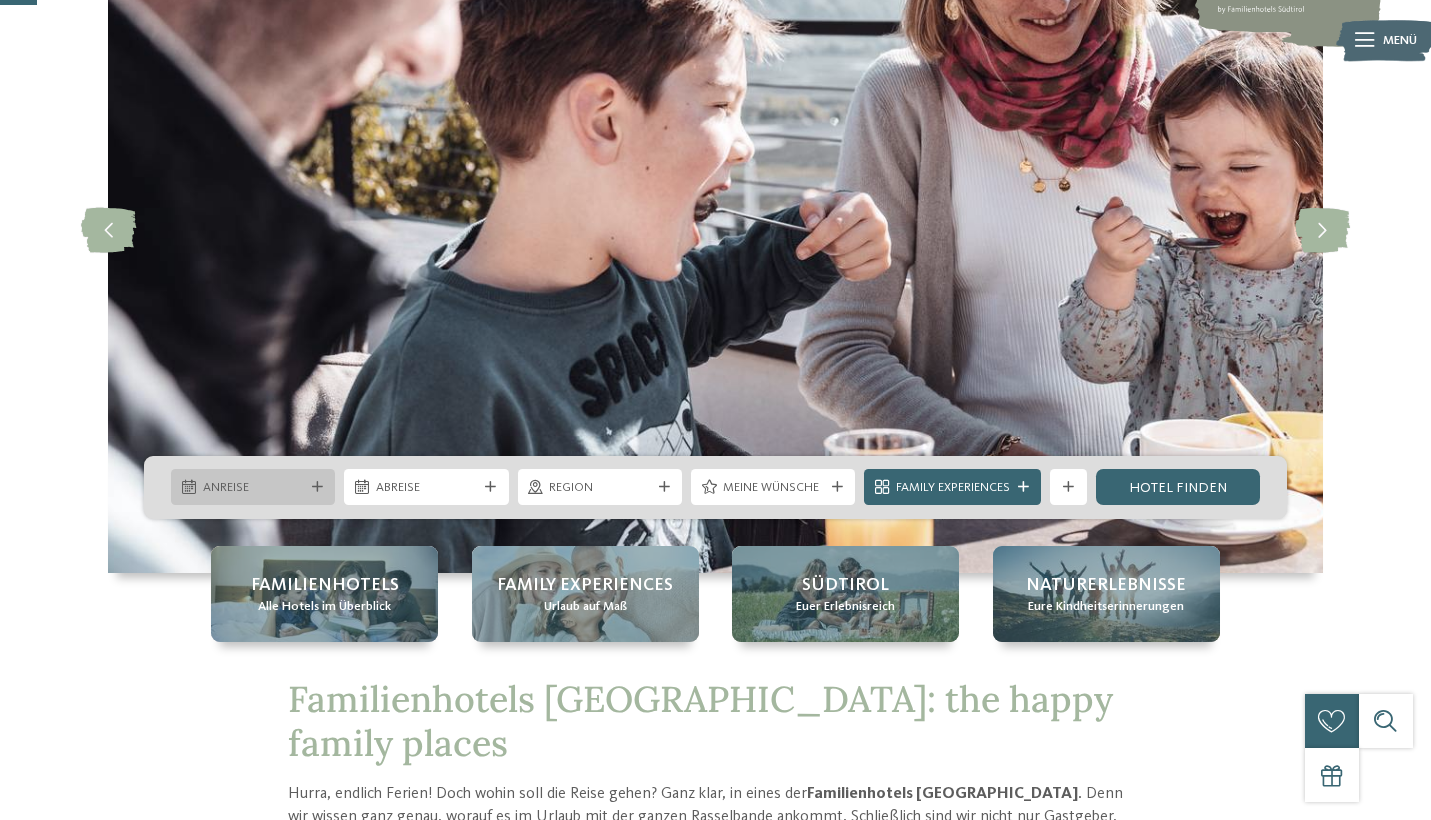 click on "Anreise" at bounding box center [253, 488] 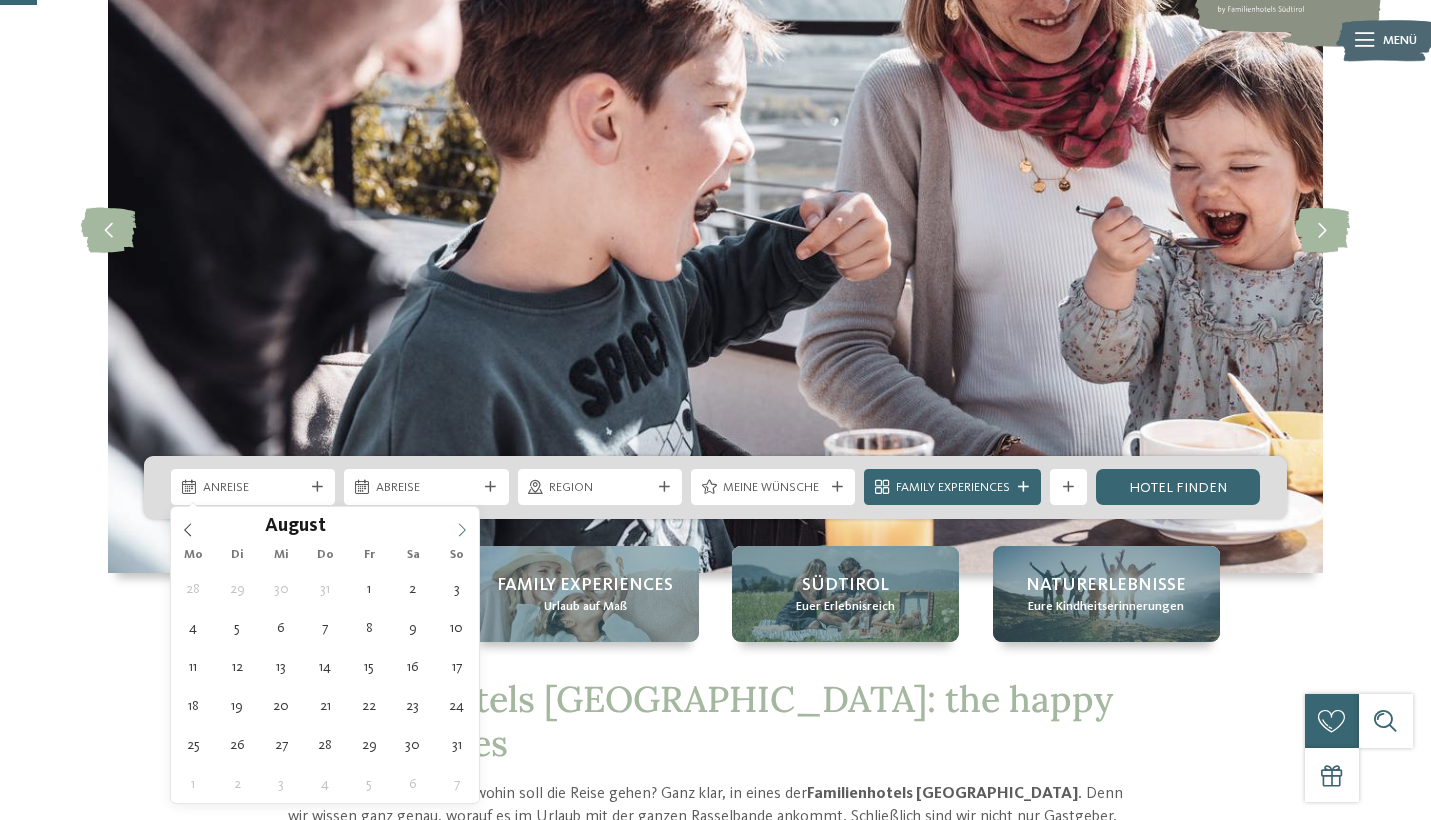 click at bounding box center (462, 524) 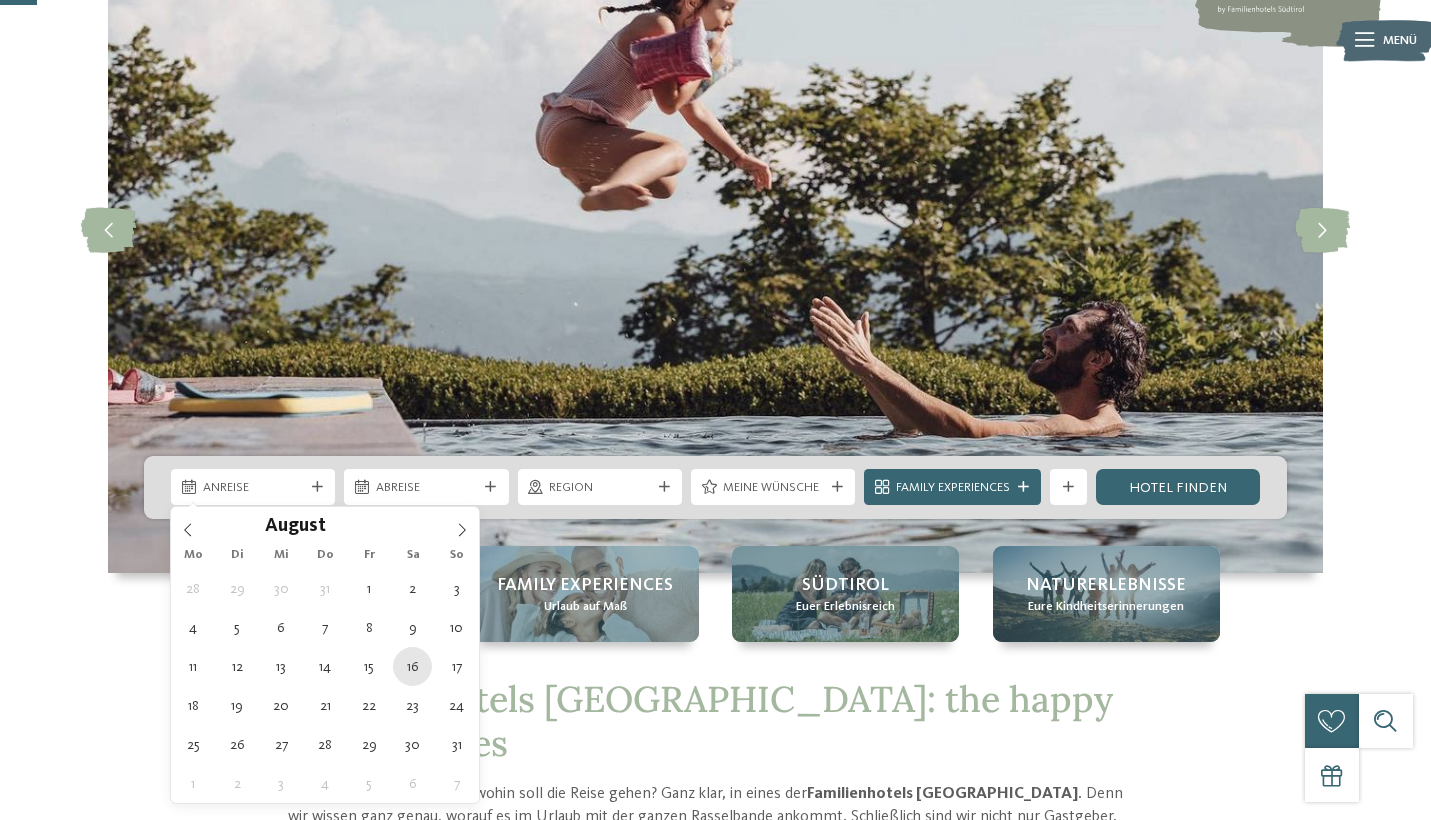 type on "16.08.2025" 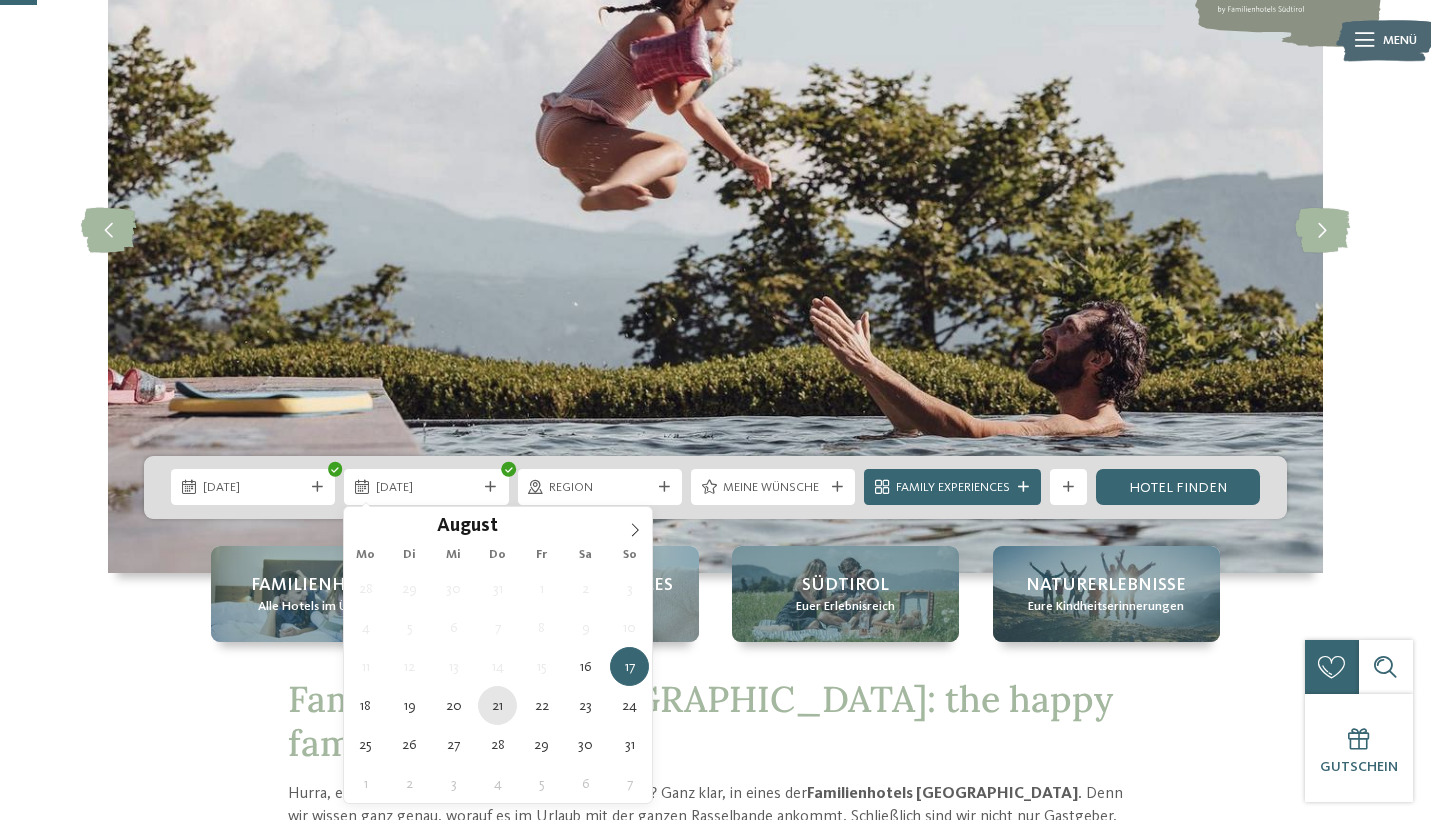 type on "21.08.2025" 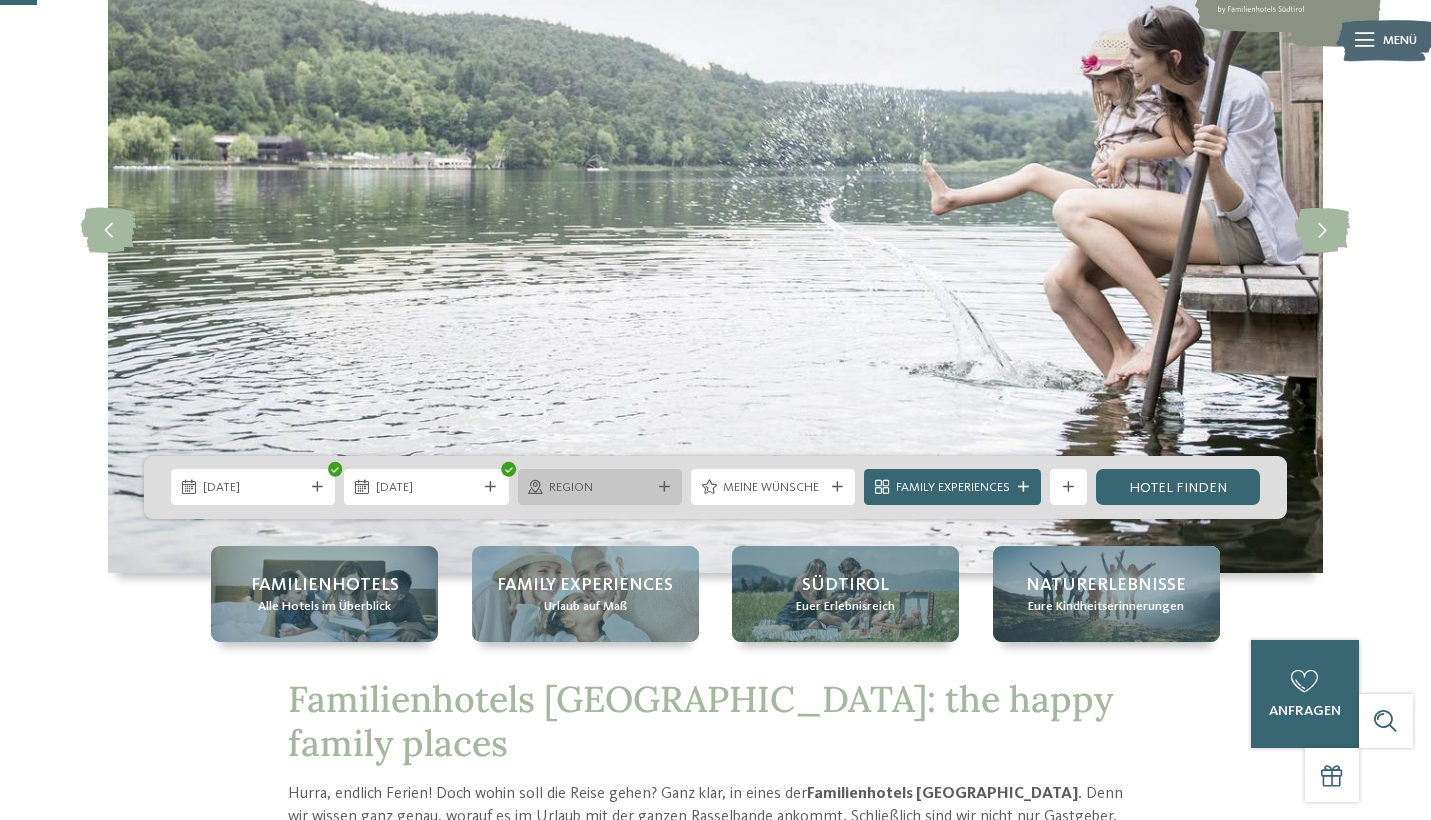 click on "Region" at bounding box center [600, 487] 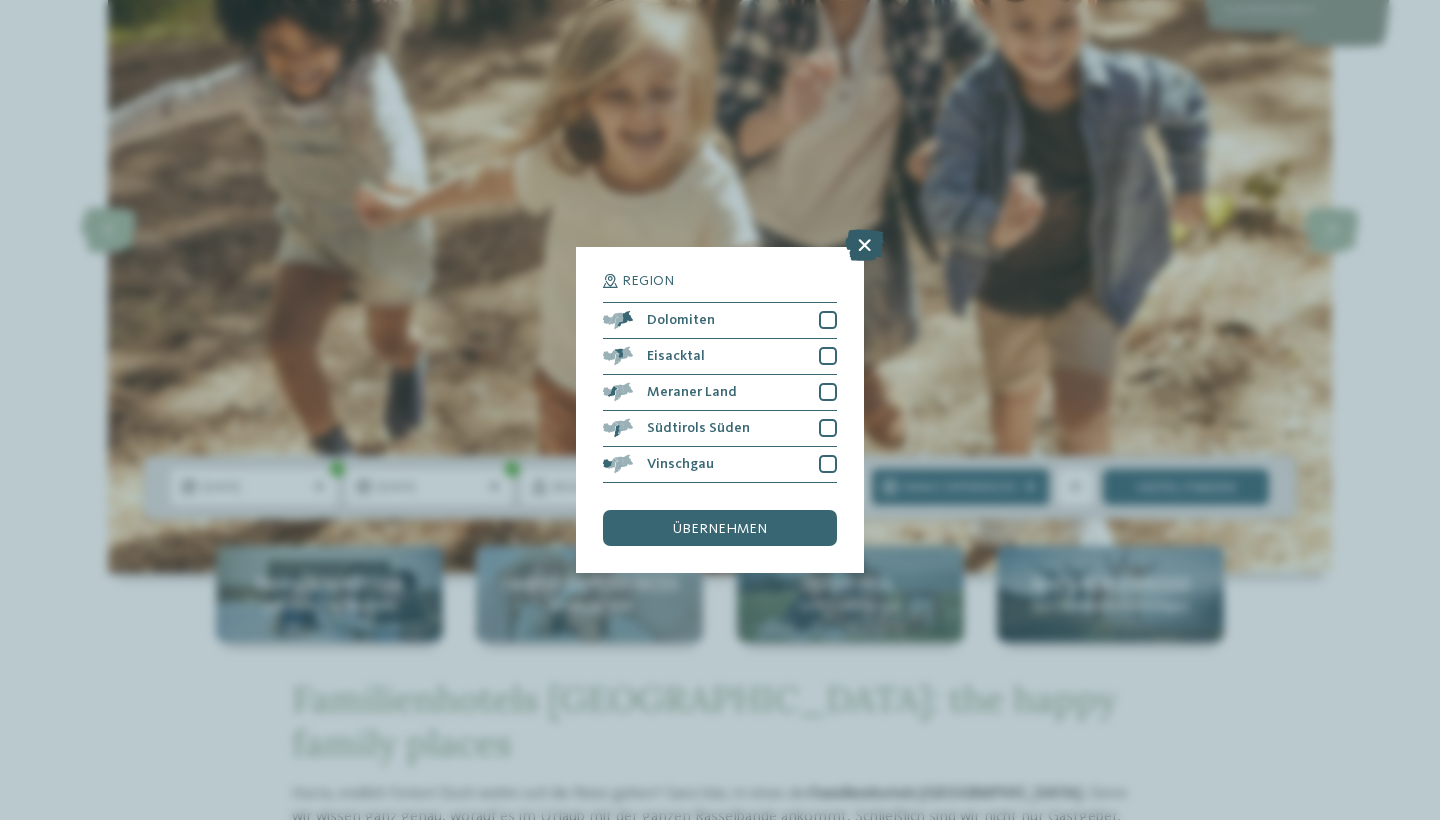 click at bounding box center (864, 245) 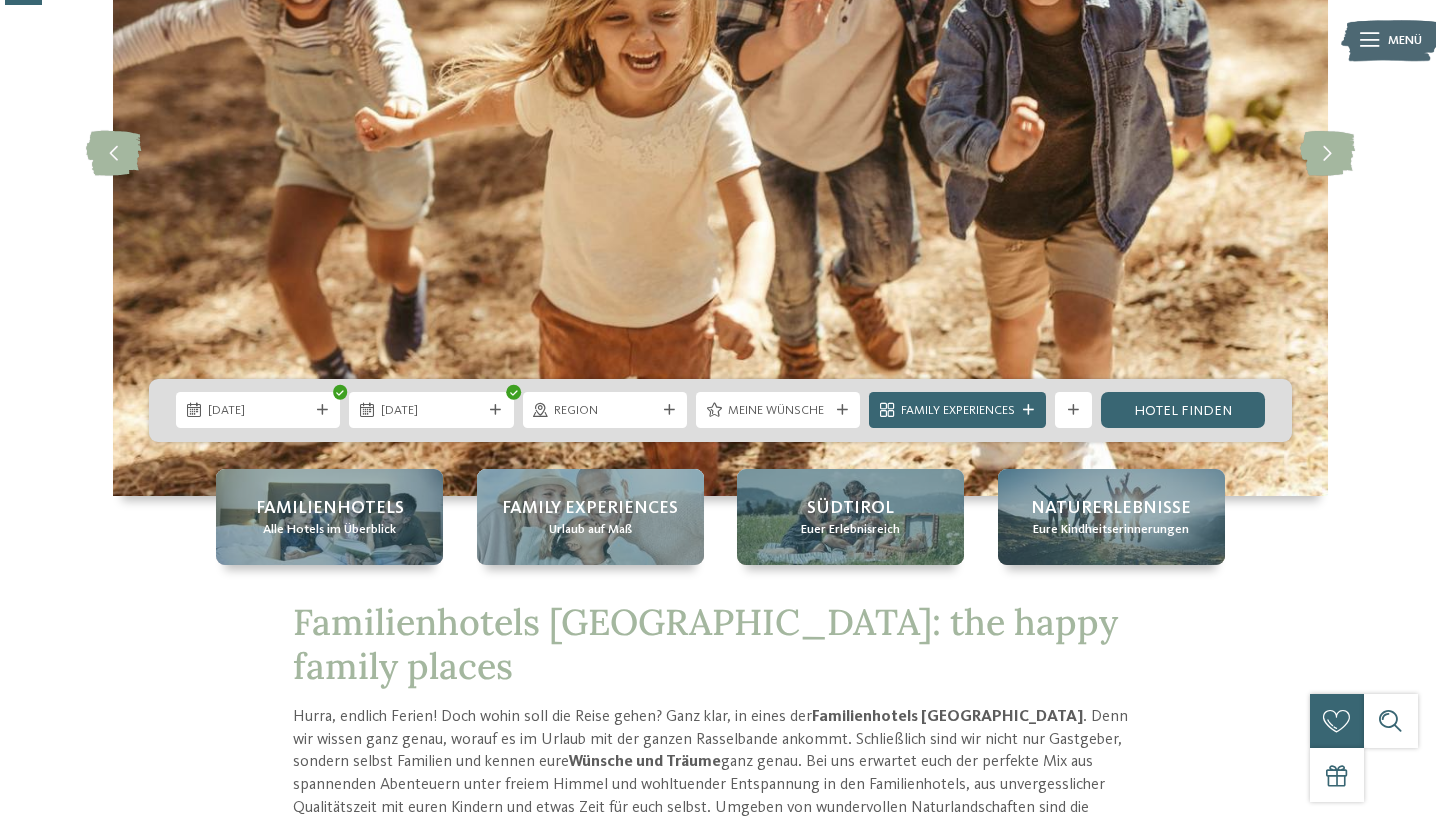 scroll, scrollTop: 322, scrollLeft: 0, axis: vertical 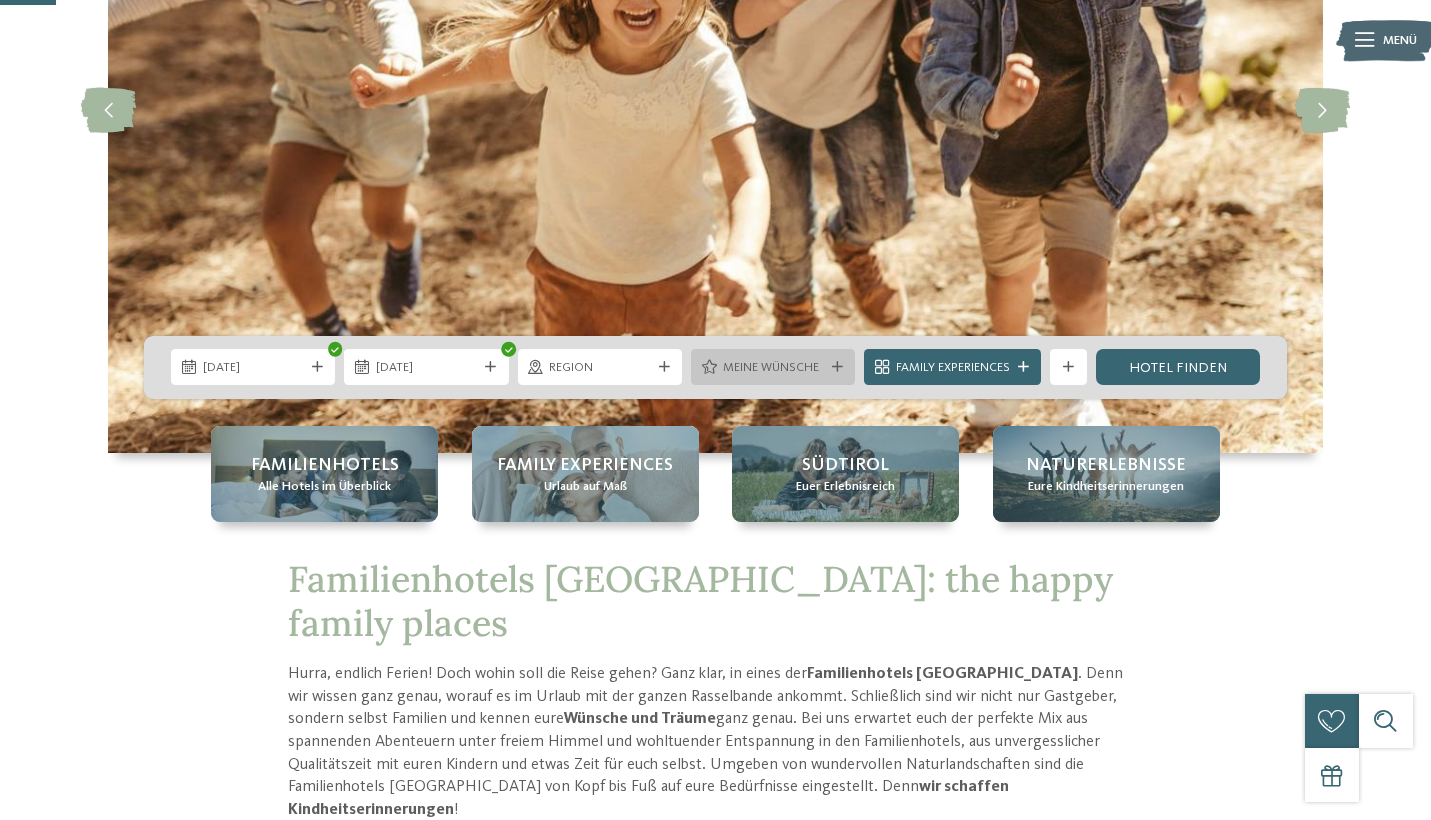 click on "Meine Wünsche" at bounding box center (773, 368) 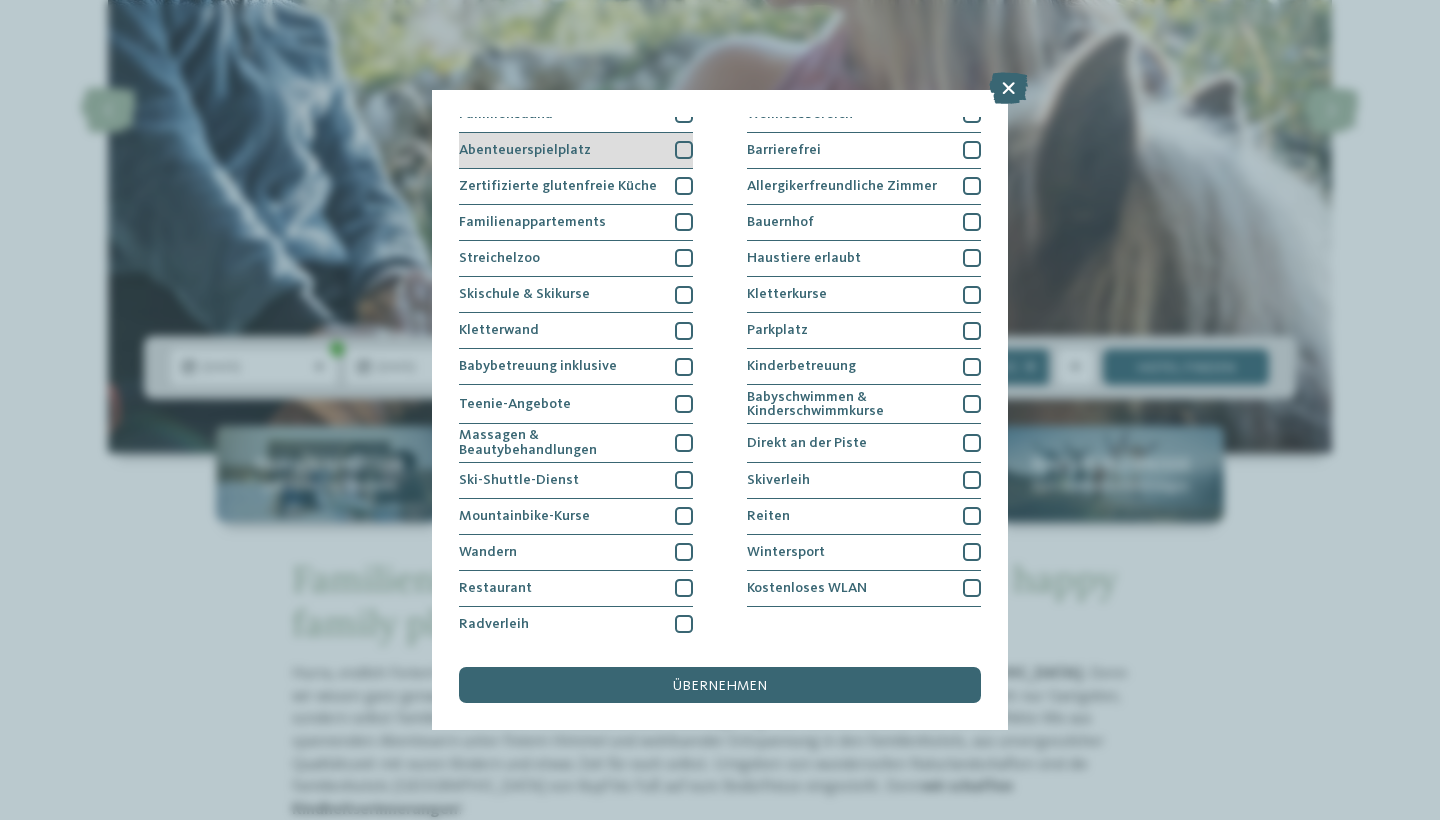 scroll, scrollTop: 125, scrollLeft: 0, axis: vertical 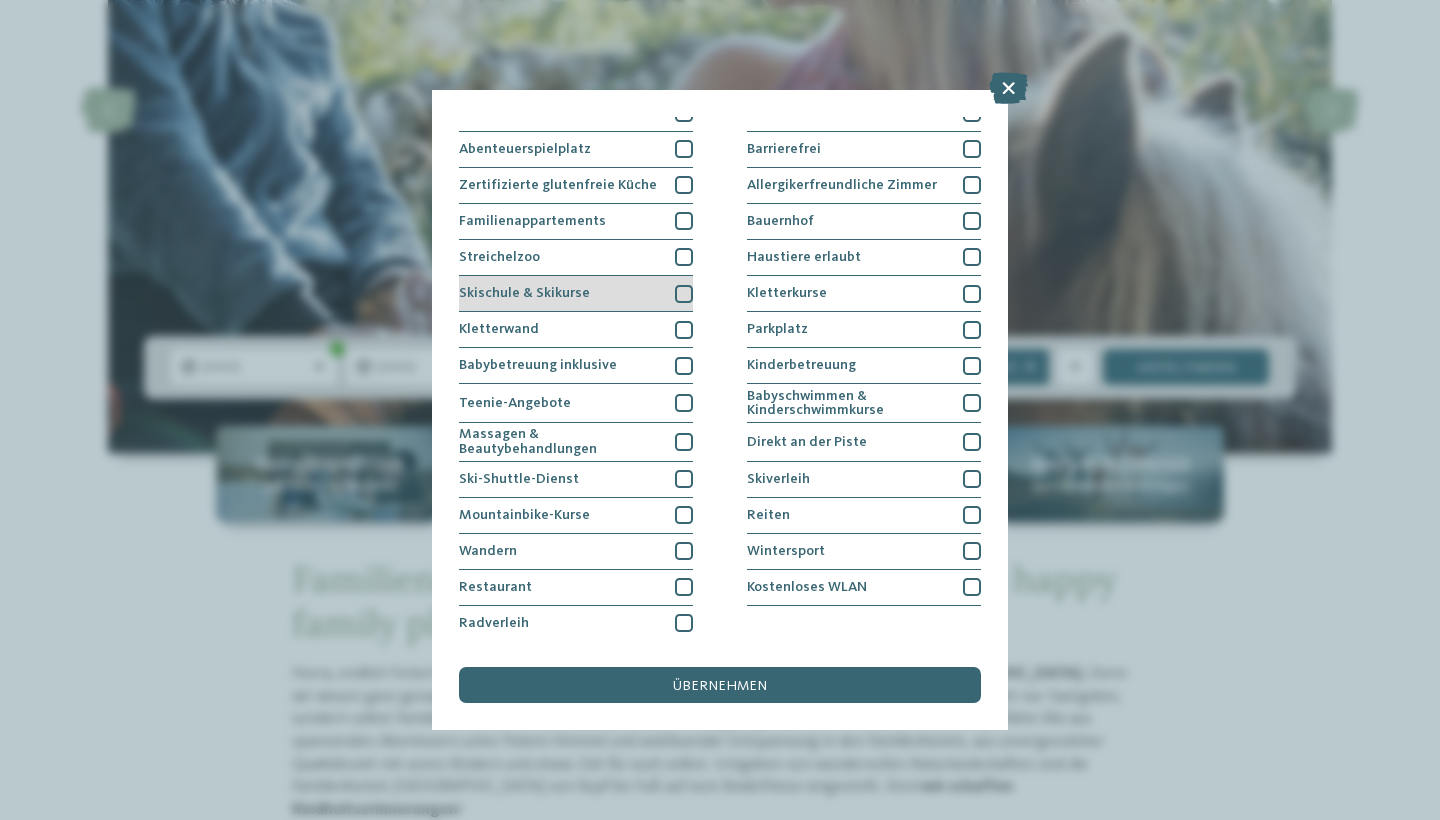 click on "Skischule & Skikurse" at bounding box center [576, 294] 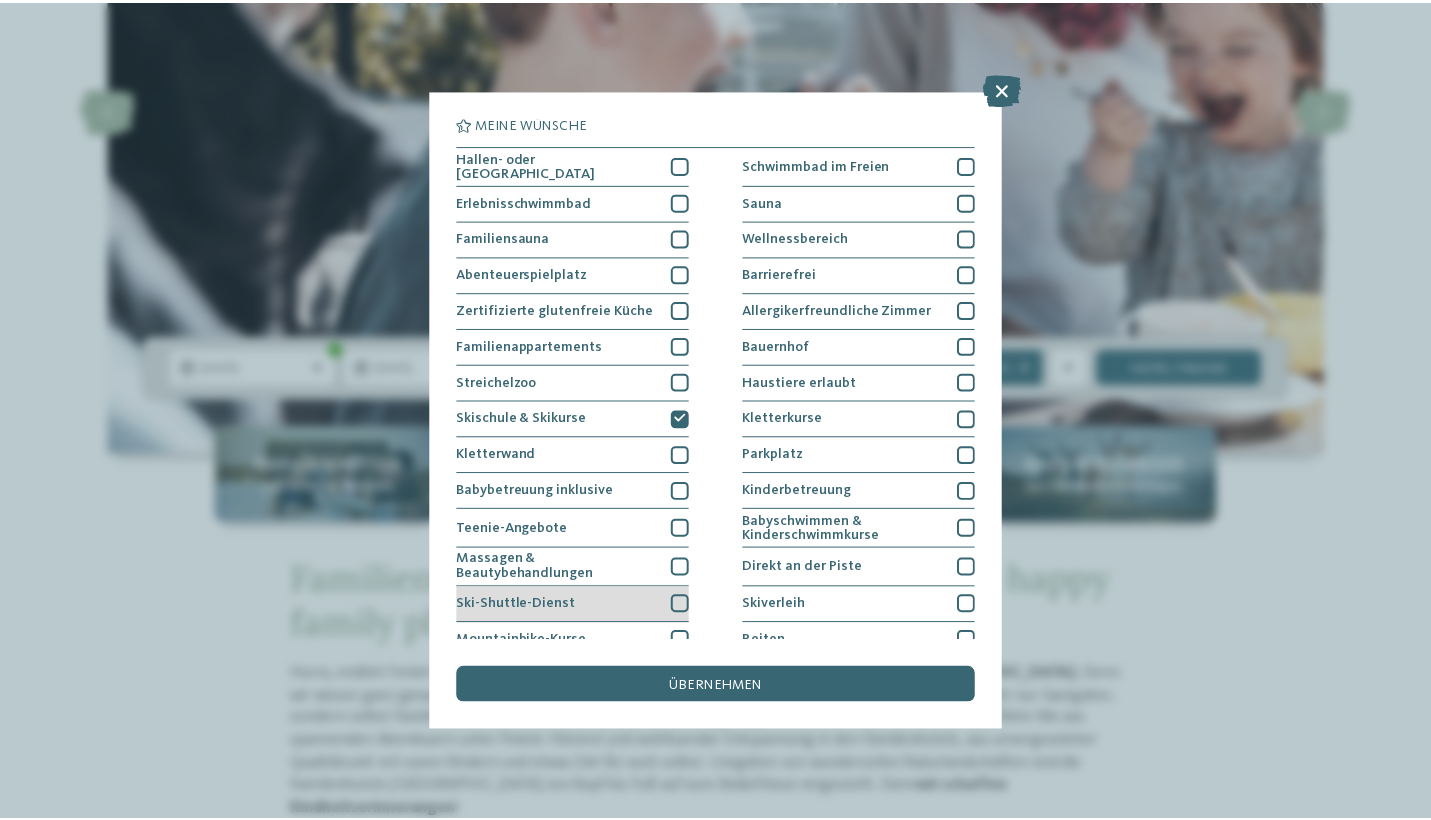 scroll, scrollTop: 0, scrollLeft: 0, axis: both 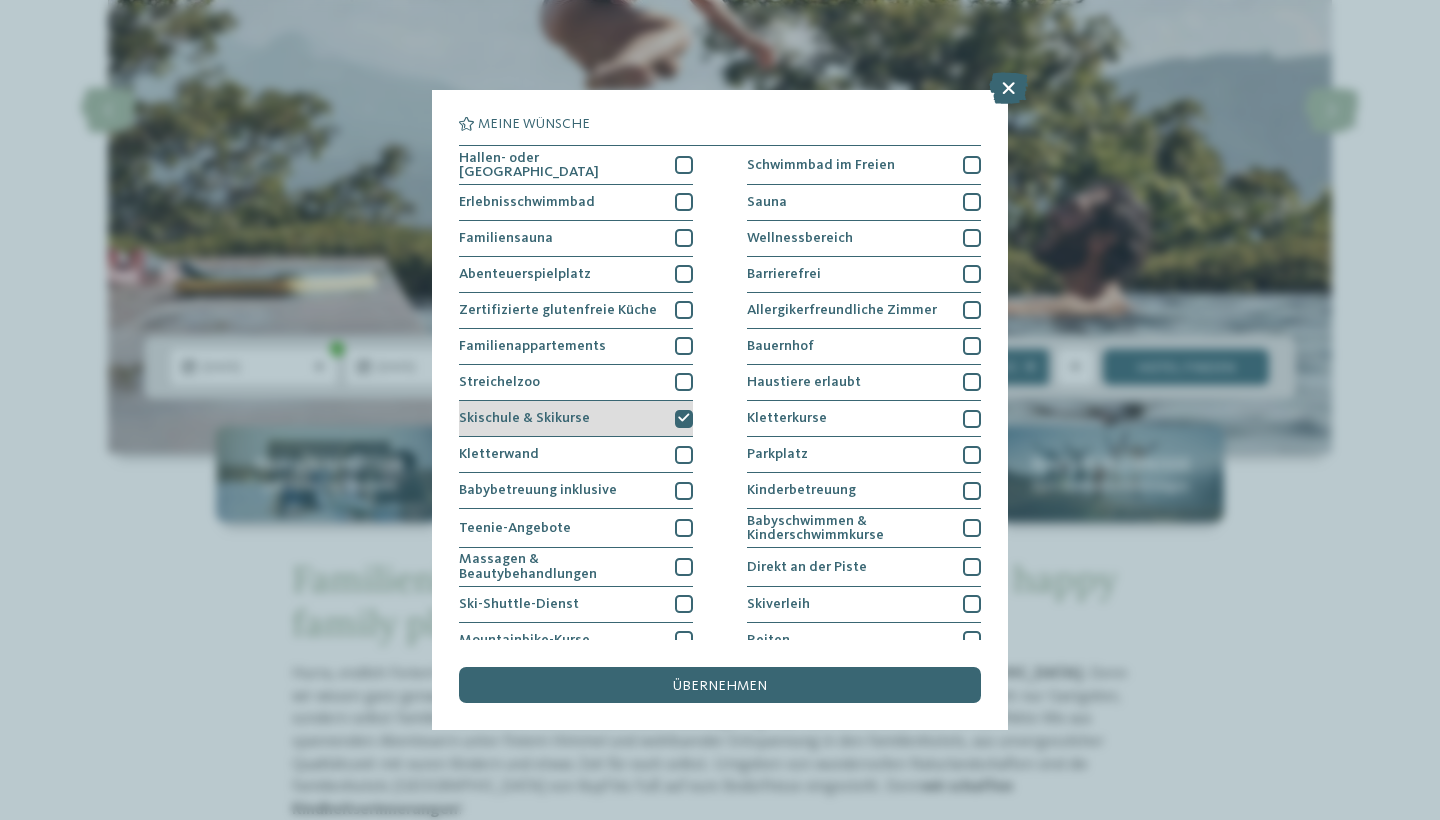 click at bounding box center [684, 418] 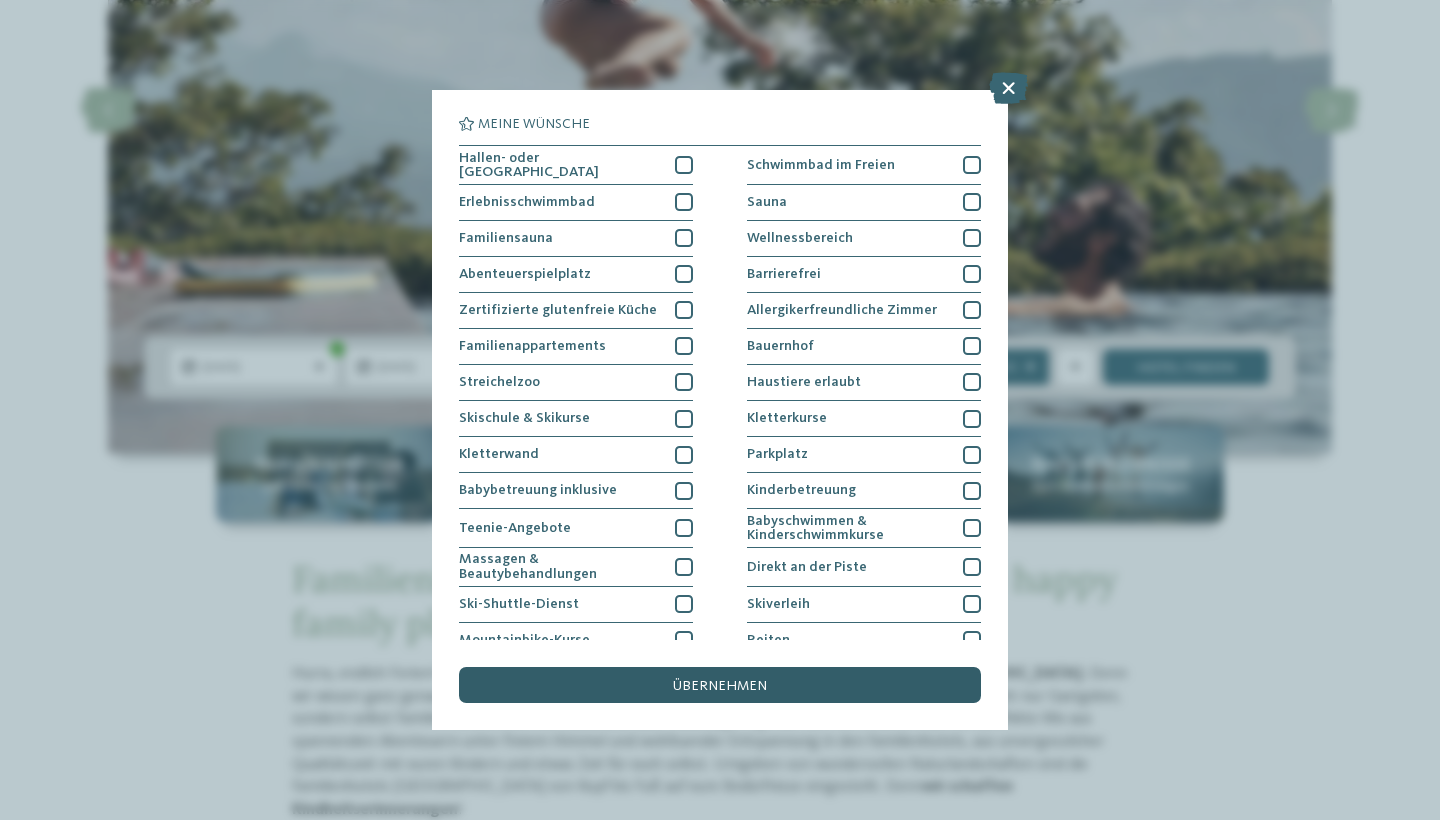 click on "übernehmen" at bounding box center [720, 686] 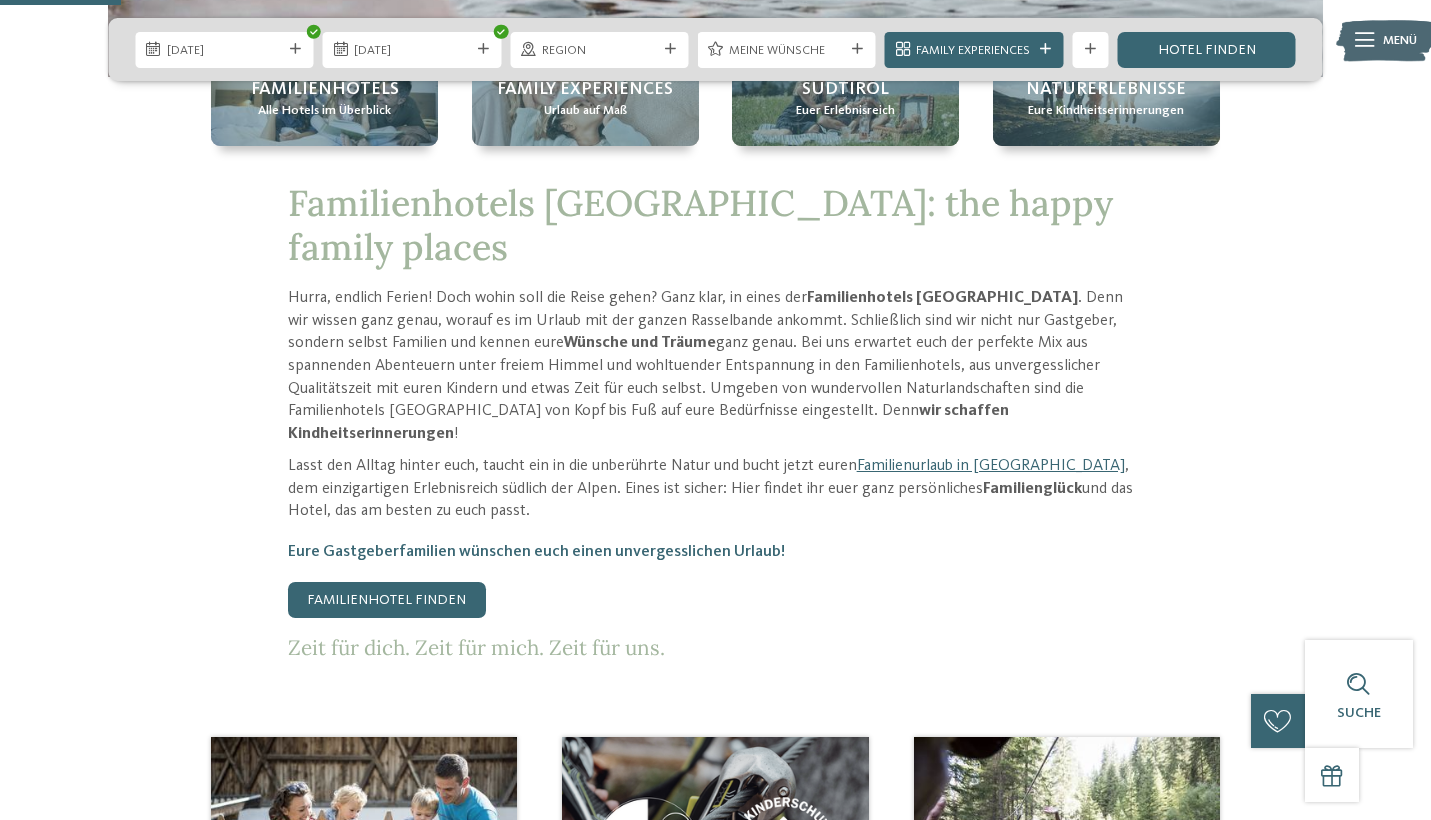 scroll, scrollTop: 704, scrollLeft: 0, axis: vertical 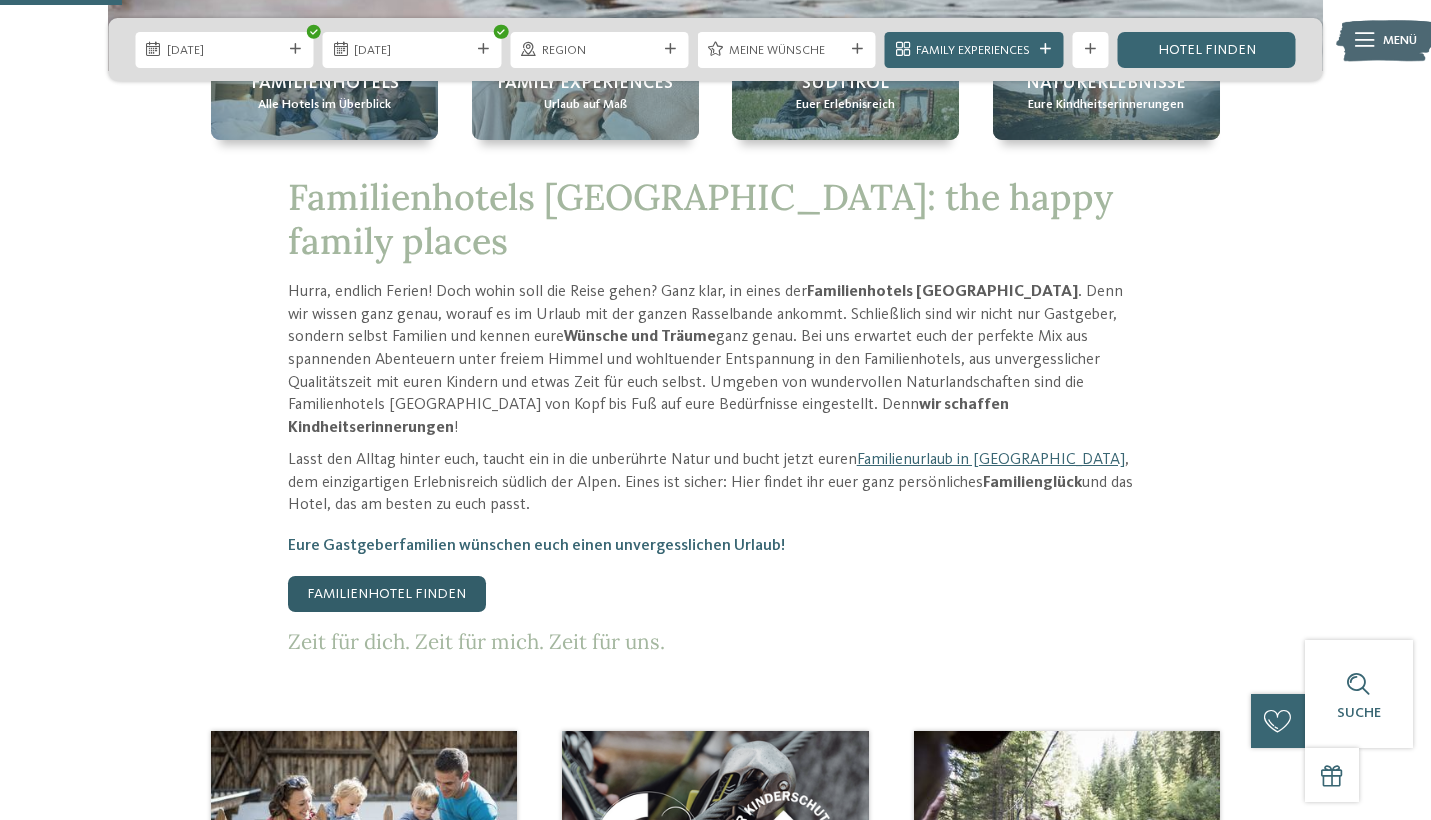 click on "Familienhotel finden" at bounding box center [387, 594] 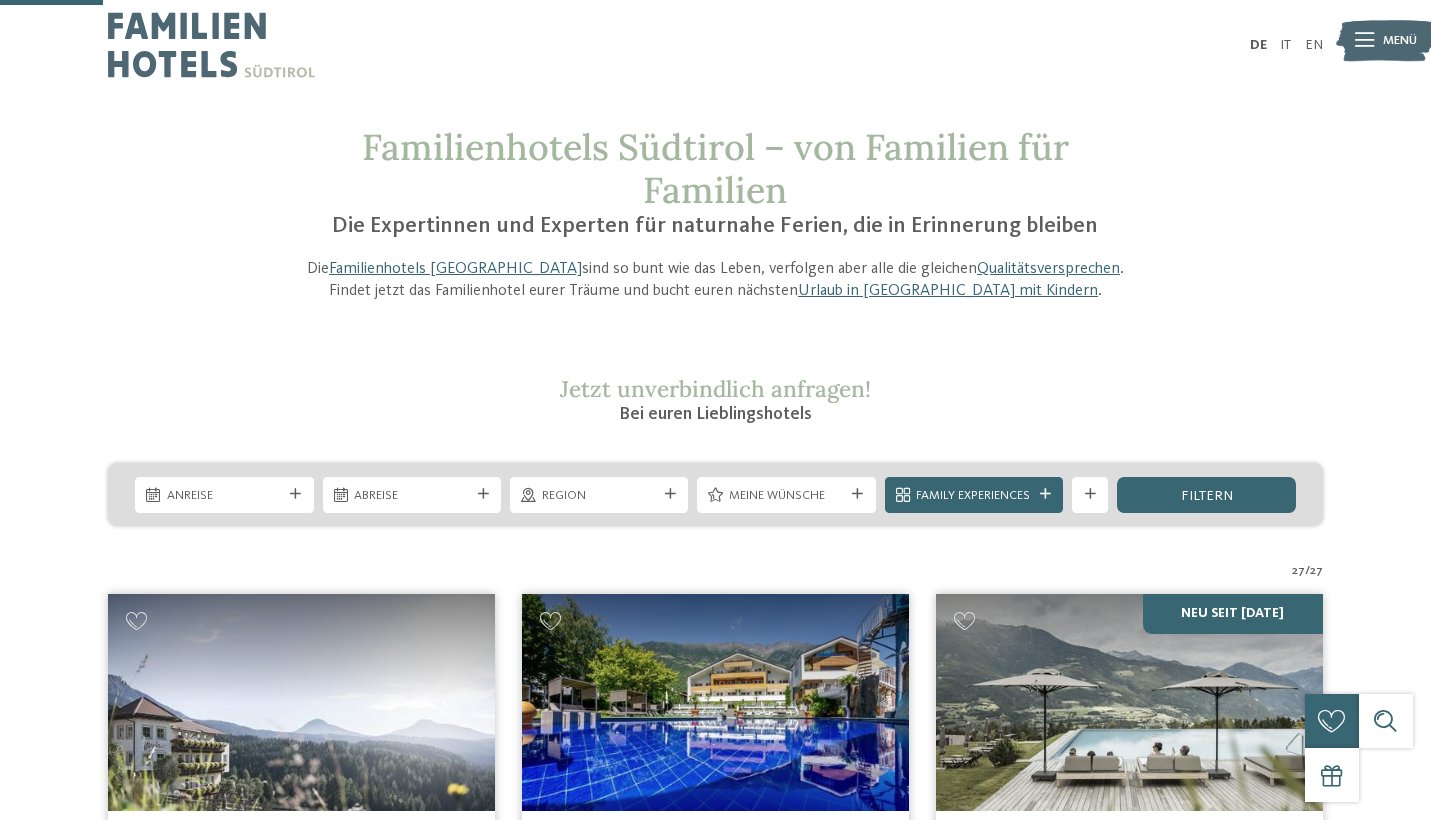scroll, scrollTop: 456, scrollLeft: 0, axis: vertical 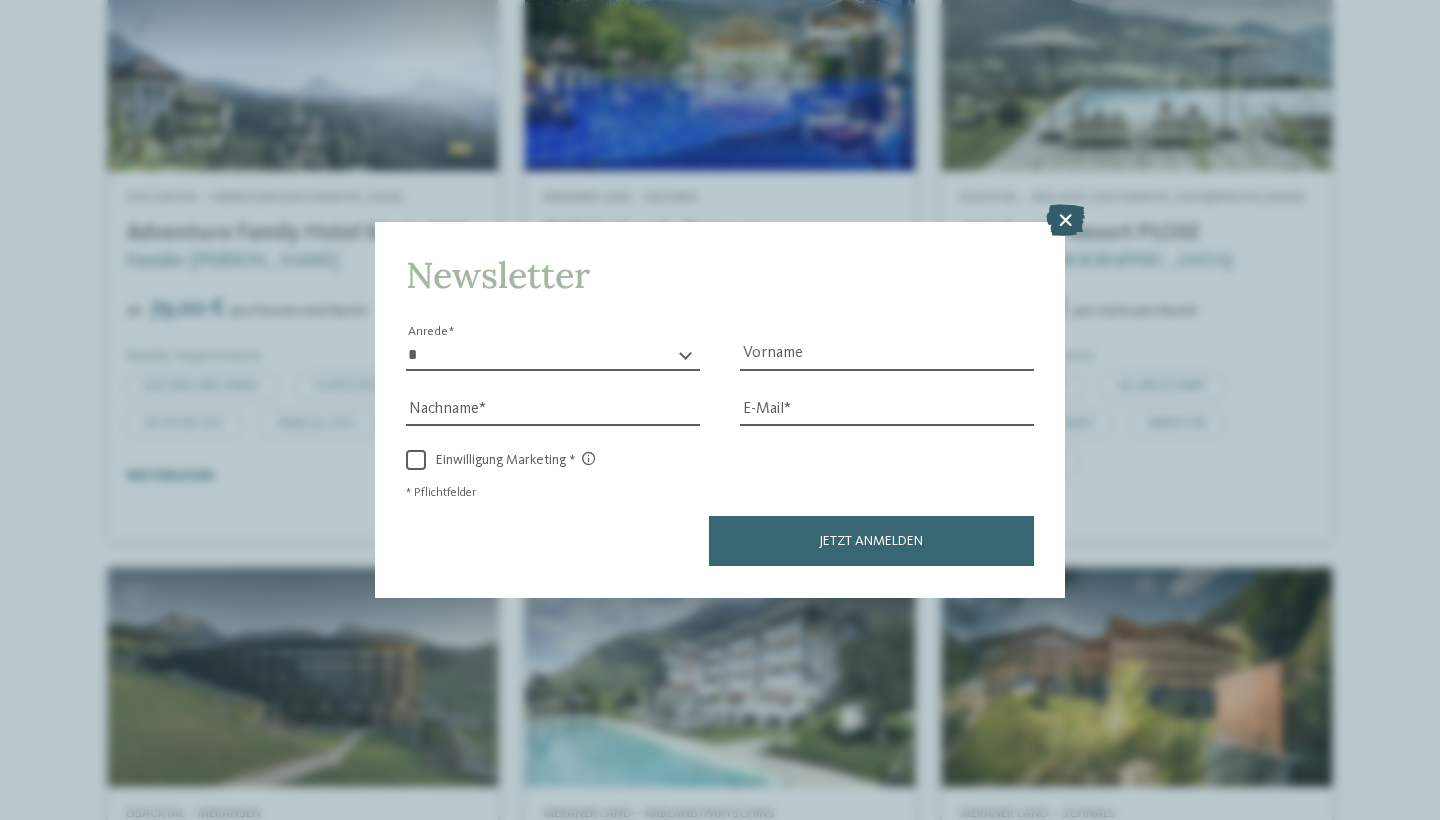 click at bounding box center [1065, 221] 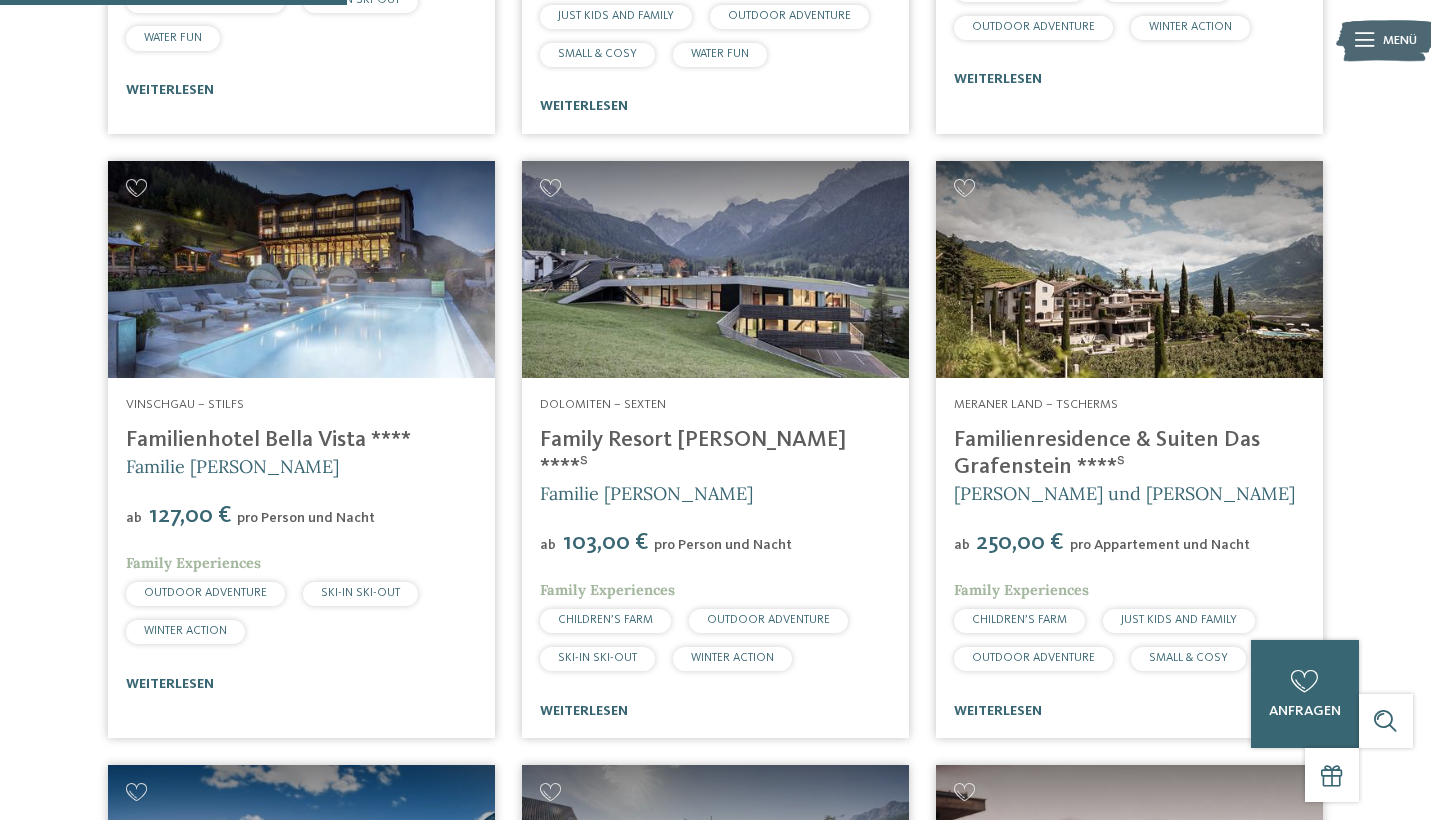scroll, scrollTop: 1708, scrollLeft: 0, axis: vertical 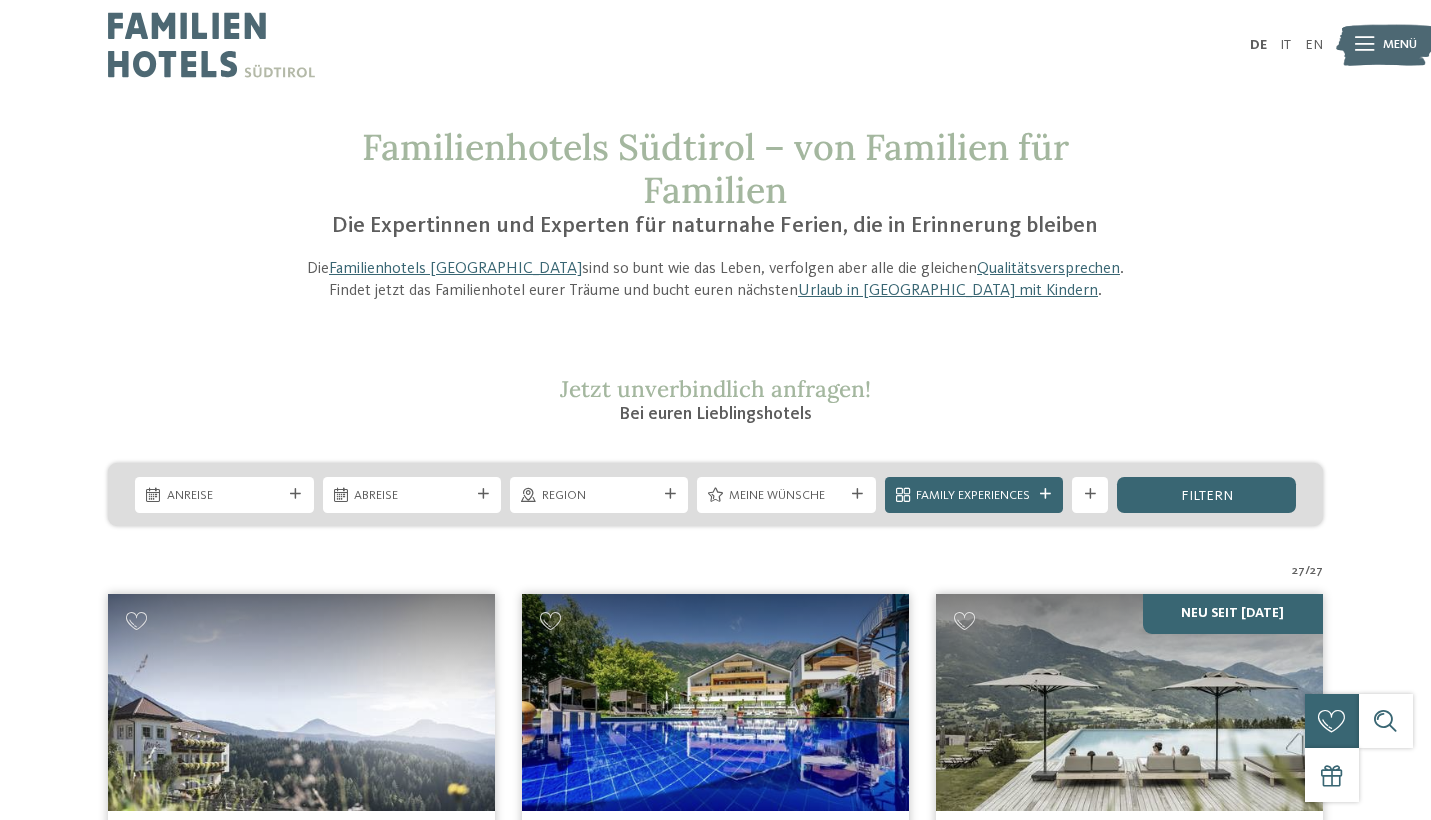 click on "Menü" at bounding box center (1400, 45) 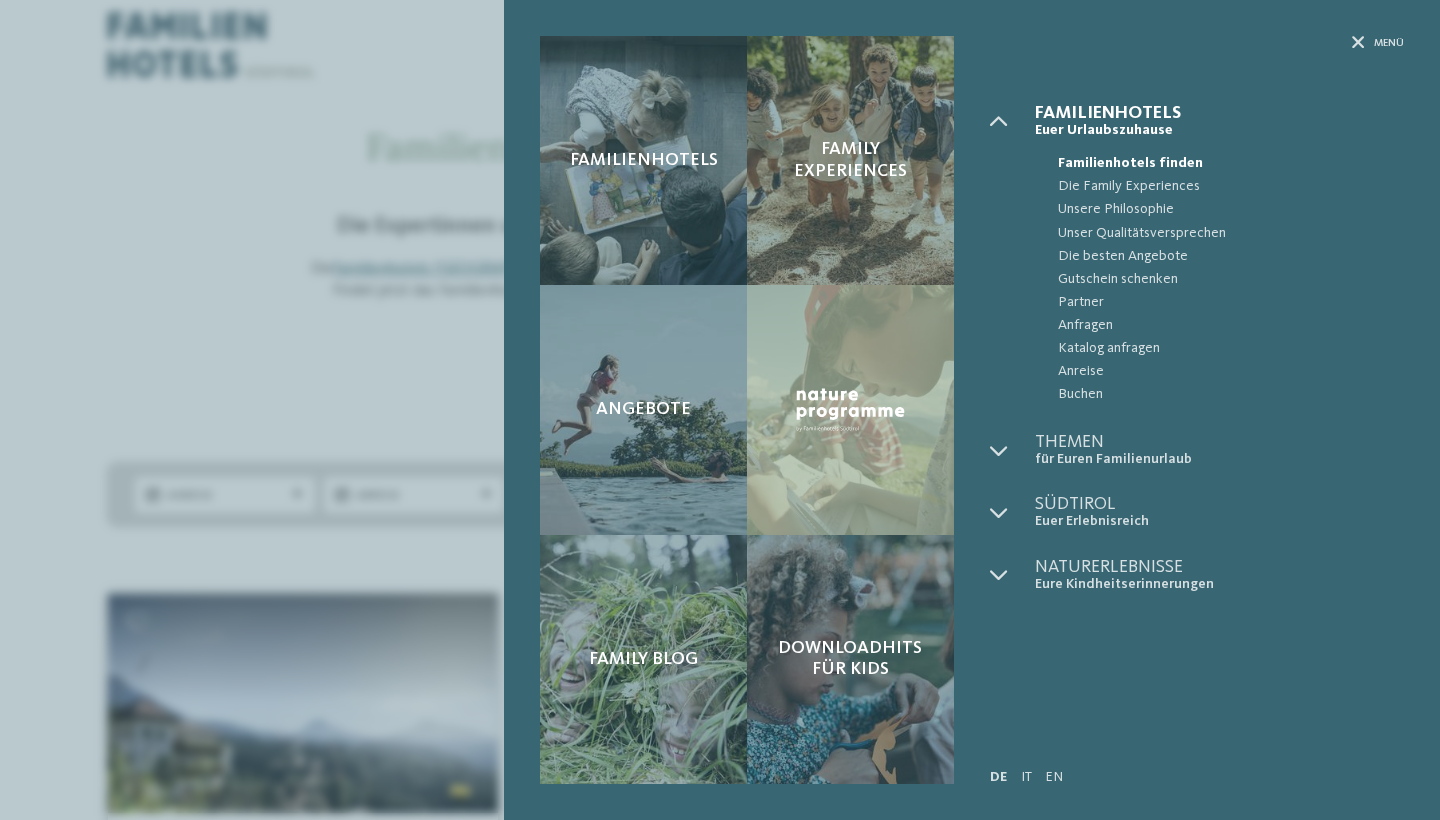 click on "Familienhotels
Family Experiences
Angebote" at bounding box center [720, 410] 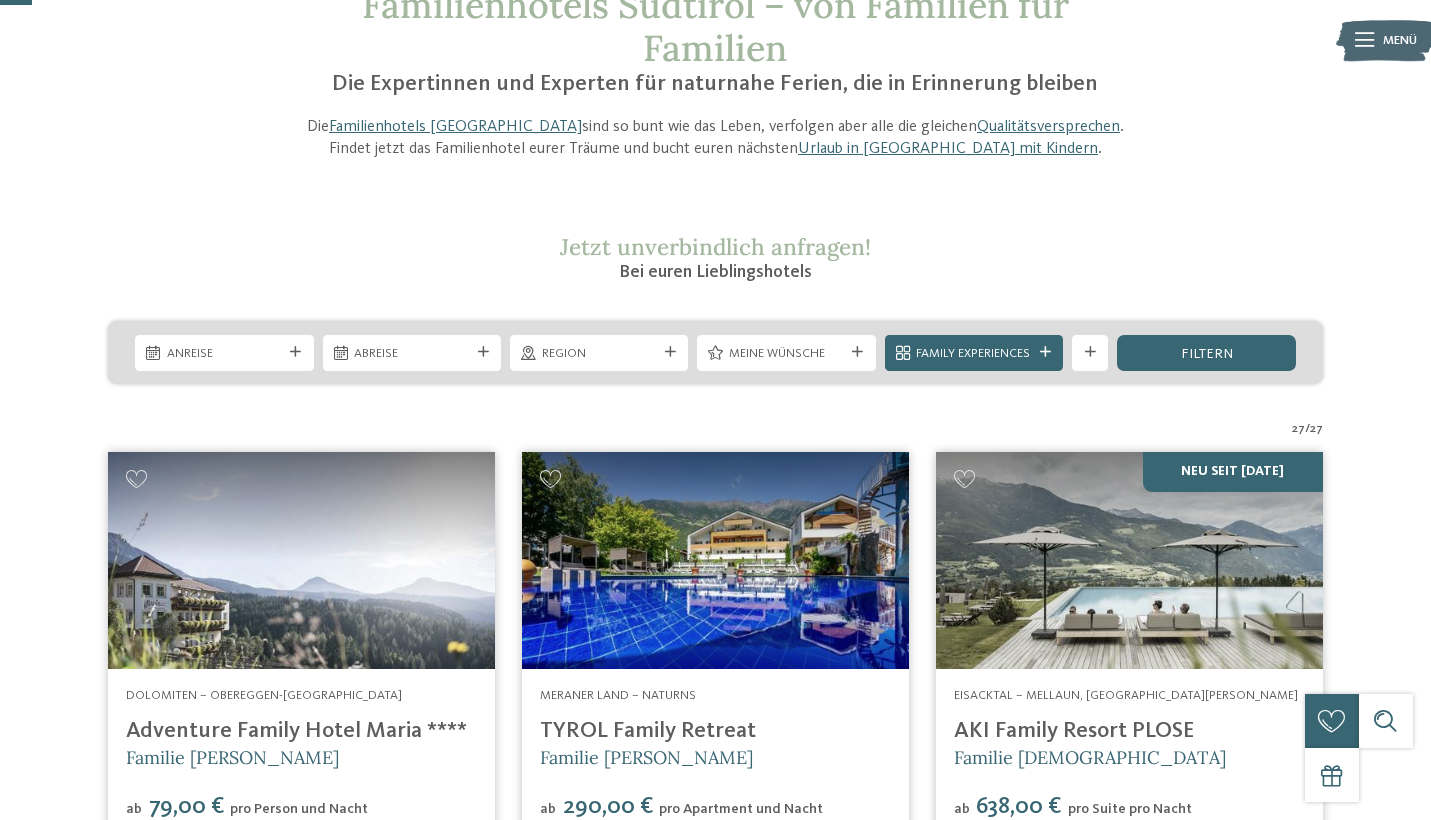 scroll, scrollTop: 146, scrollLeft: 0, axis: vertical 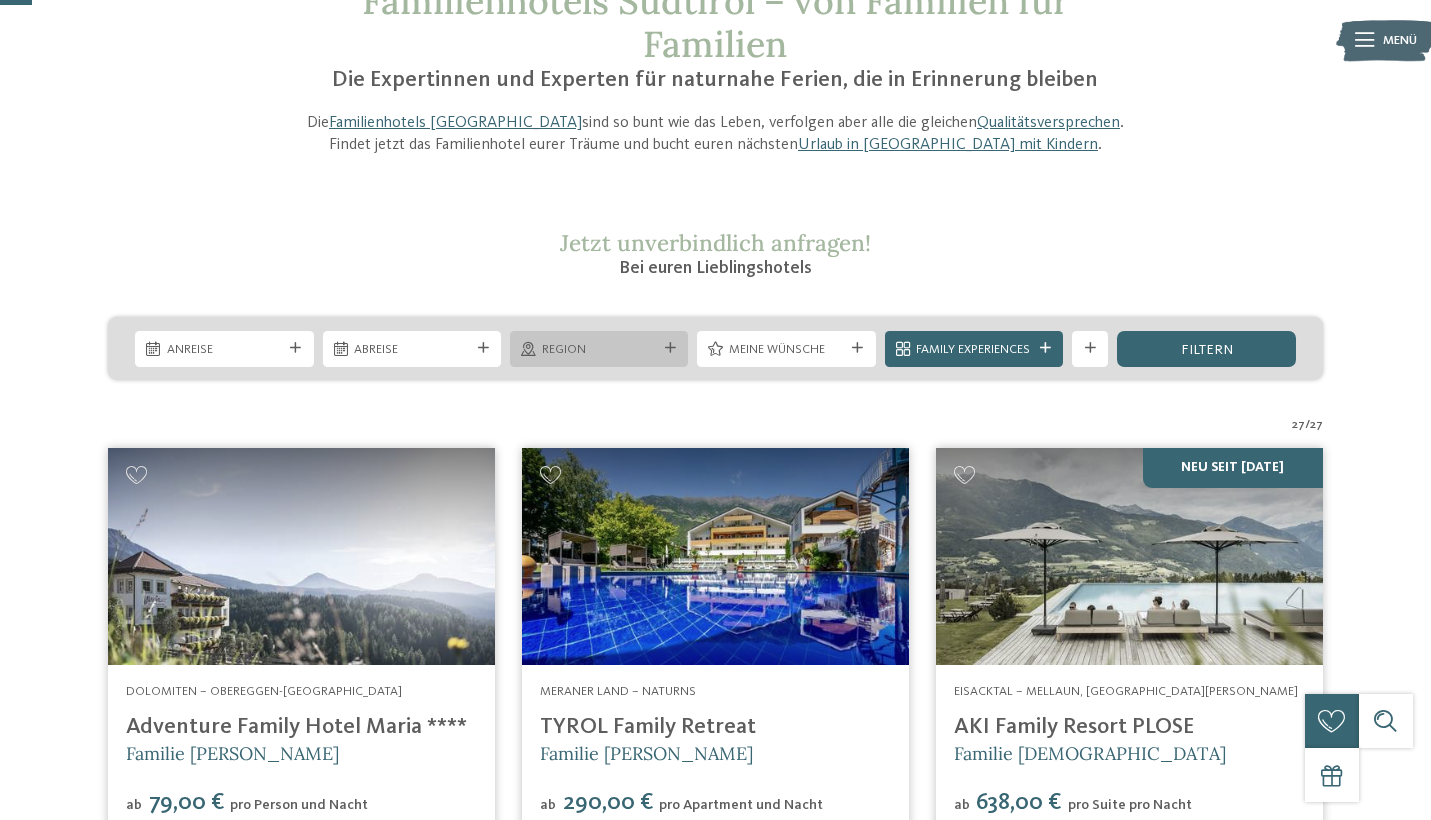 click on "Region" at bounding box center (599, 350) 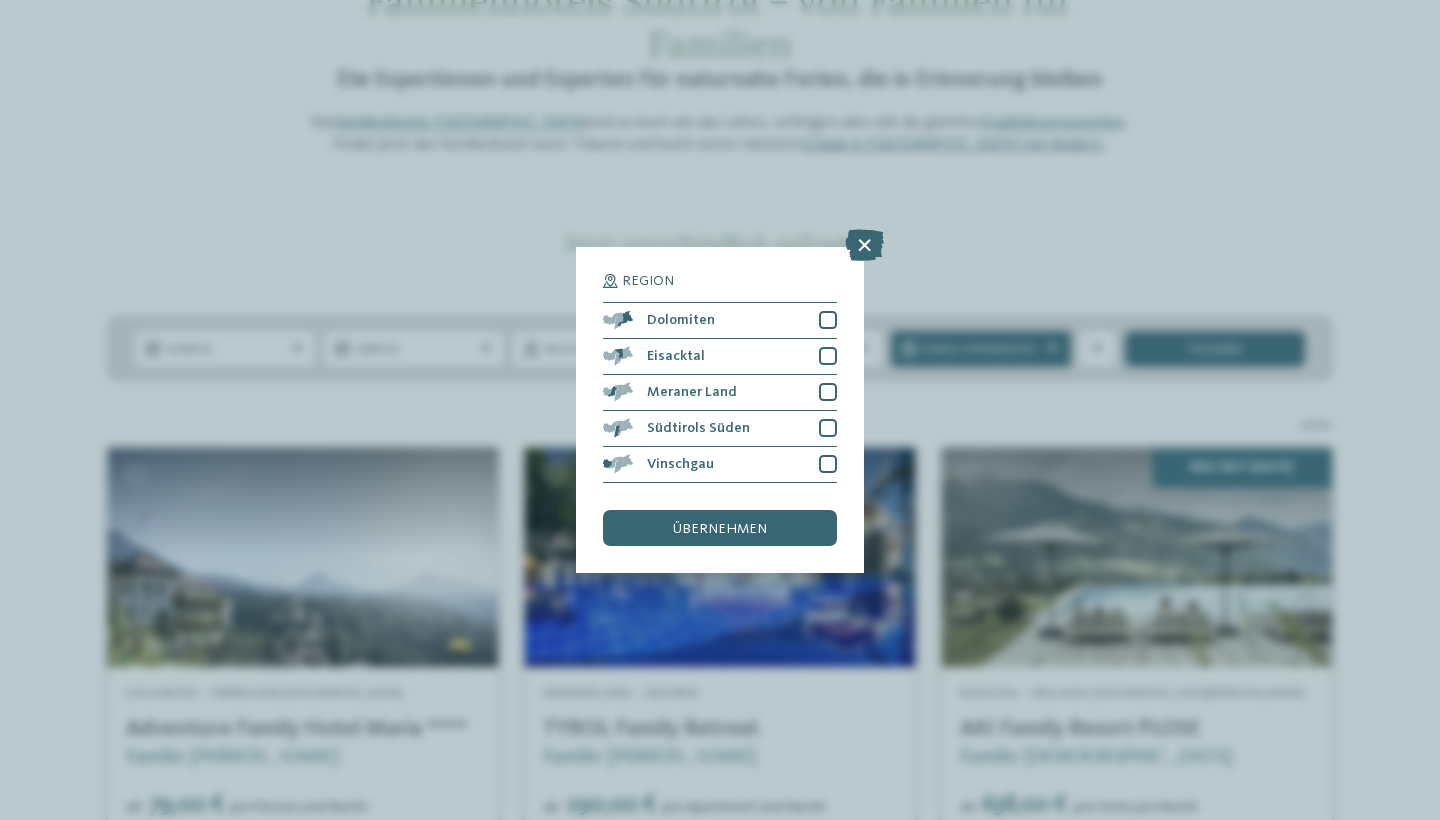 click on "Region
Dolomiten" at bounding box center (720, 410) 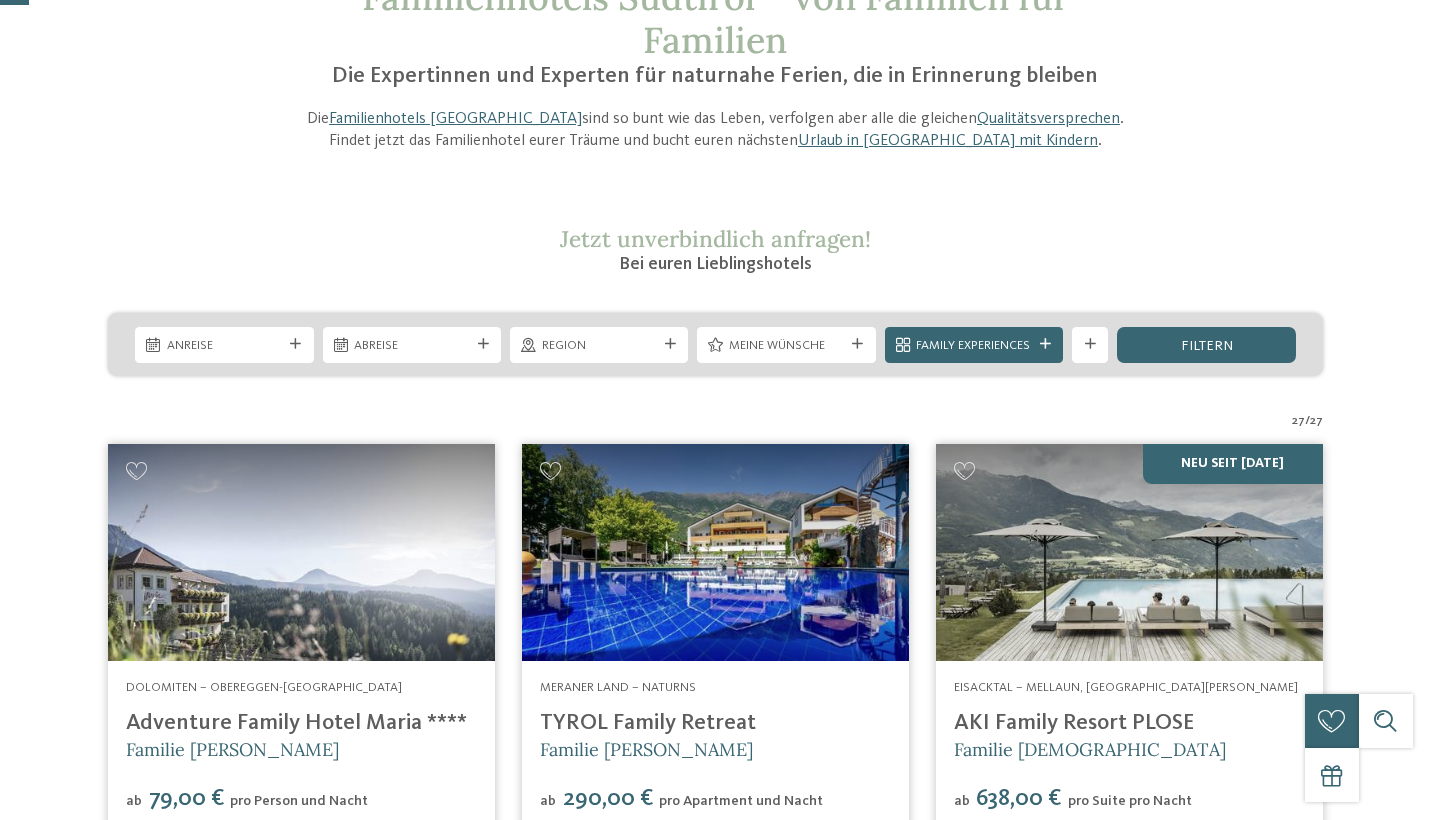 scroll, scrollTop: 153, scrollLeft: 0, axis: vertical 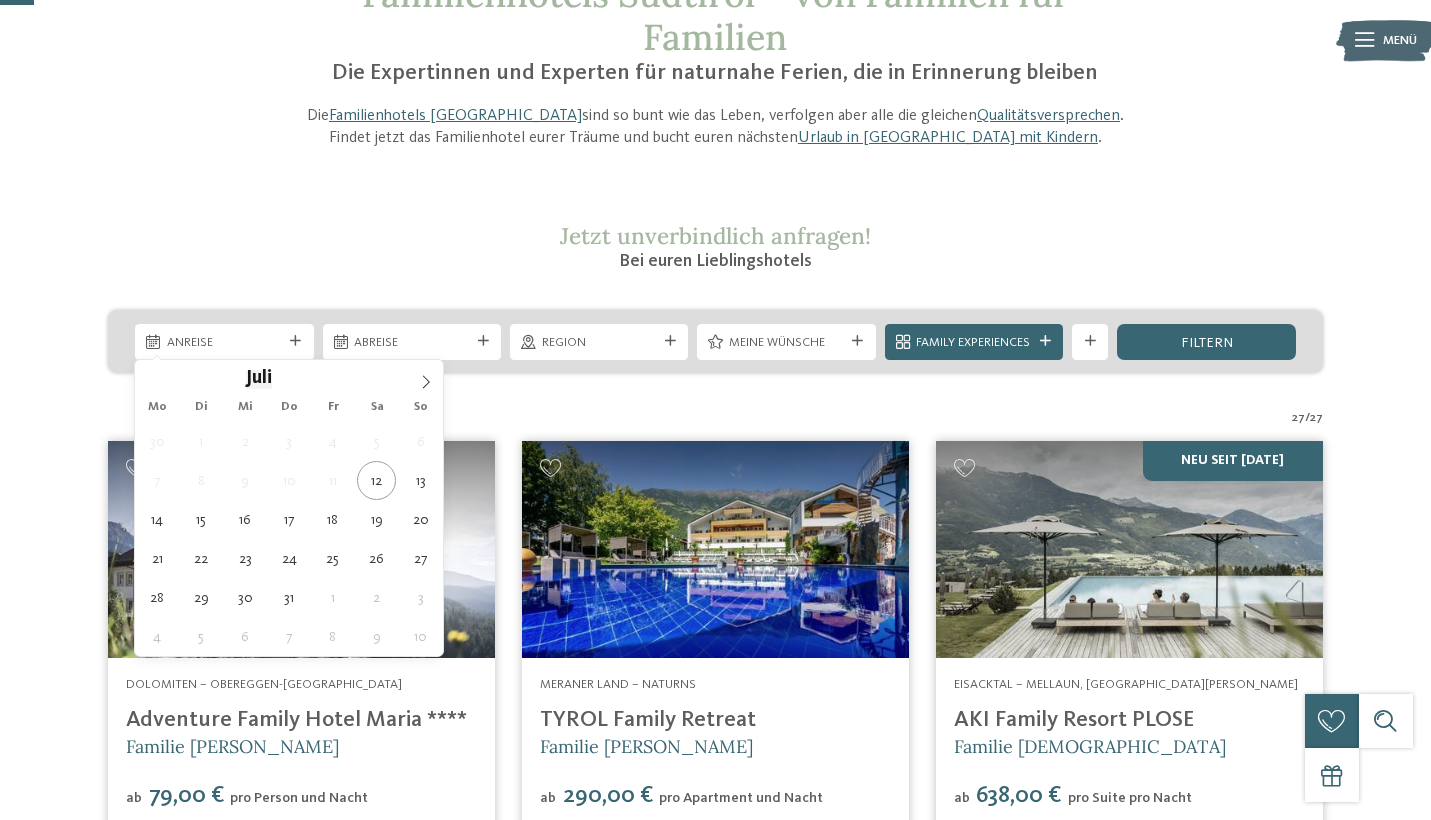 click on "Anreise" at bounding box center (224, 342) 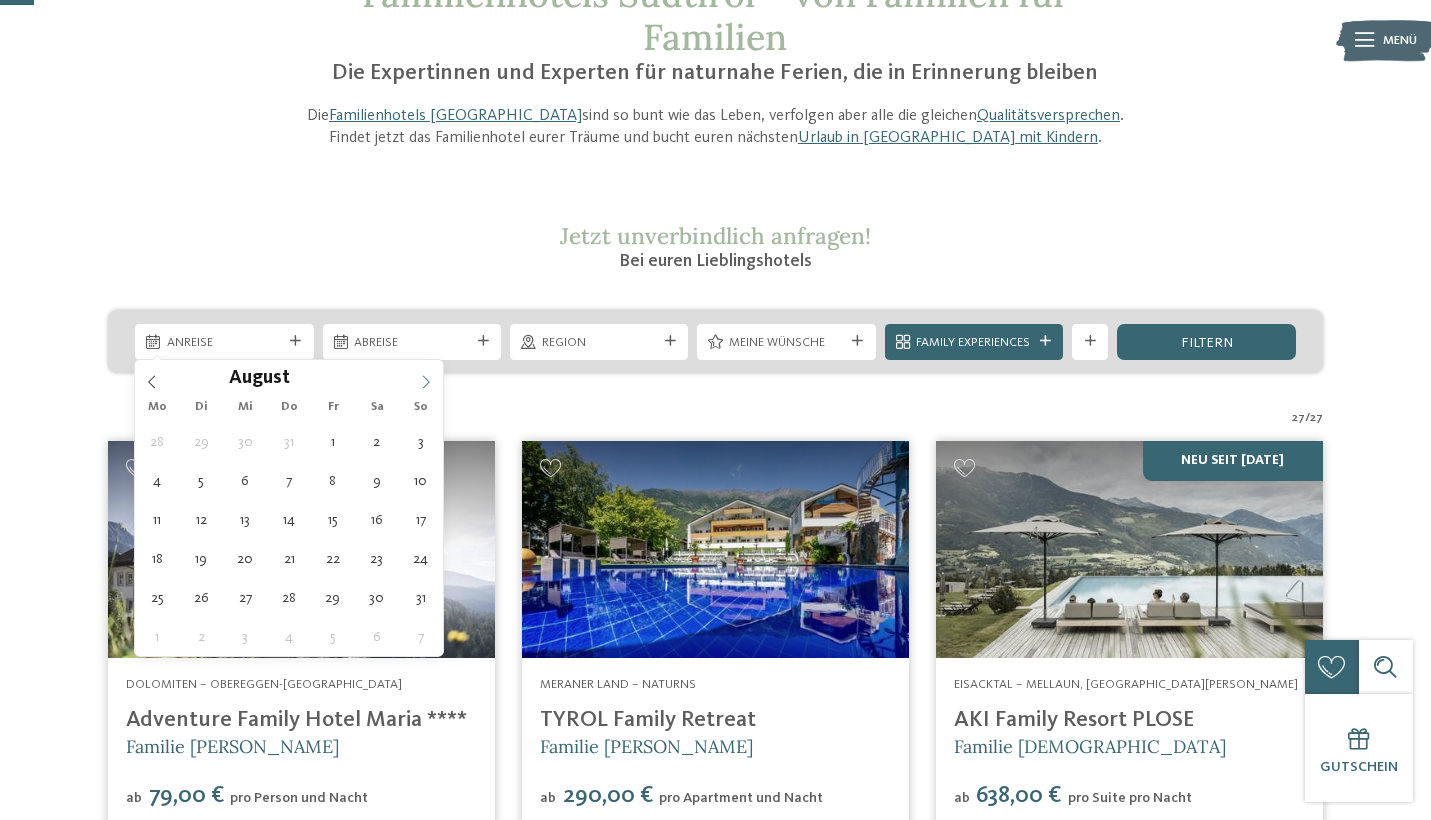 click 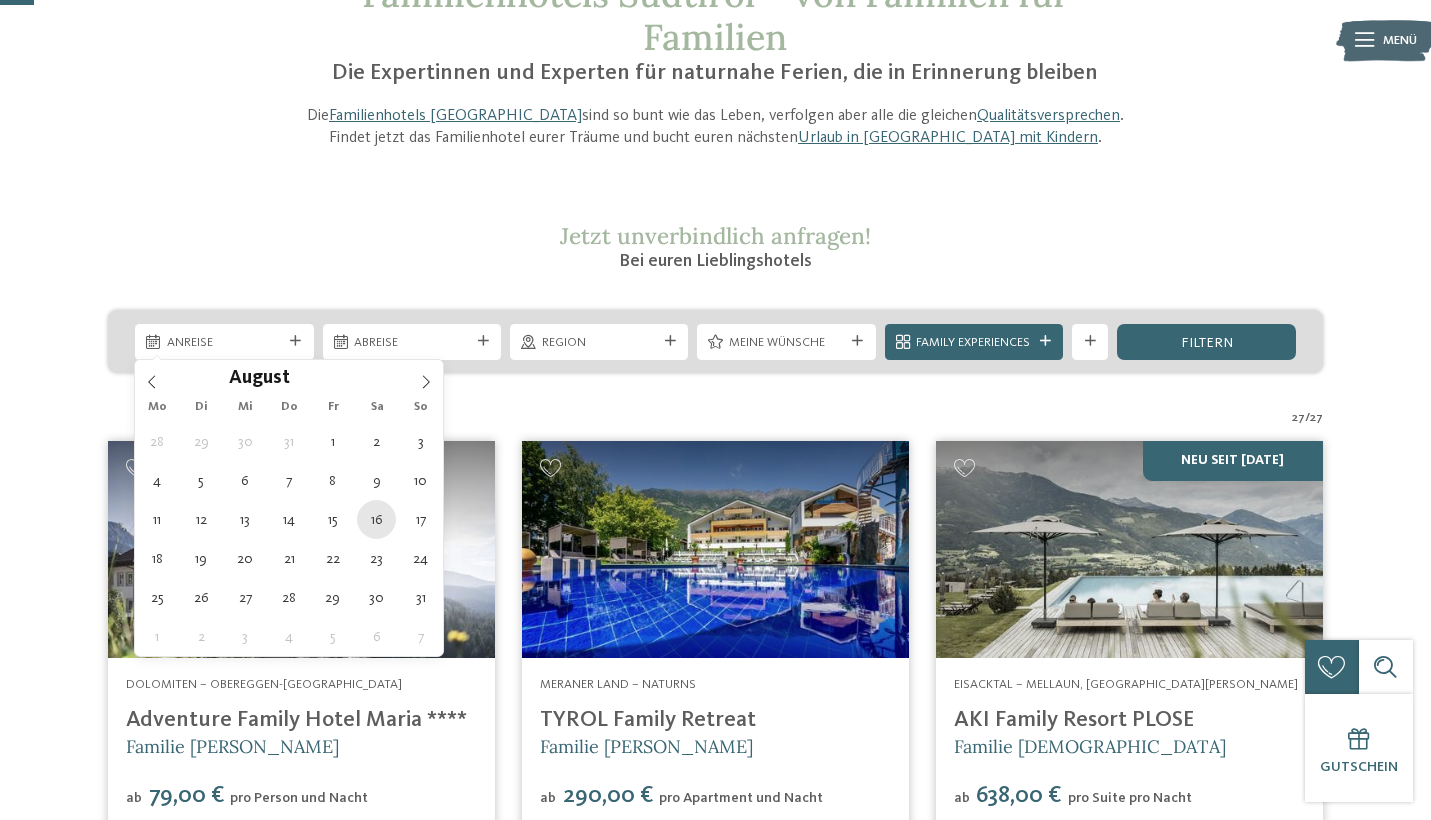 type on "16.08.2025" 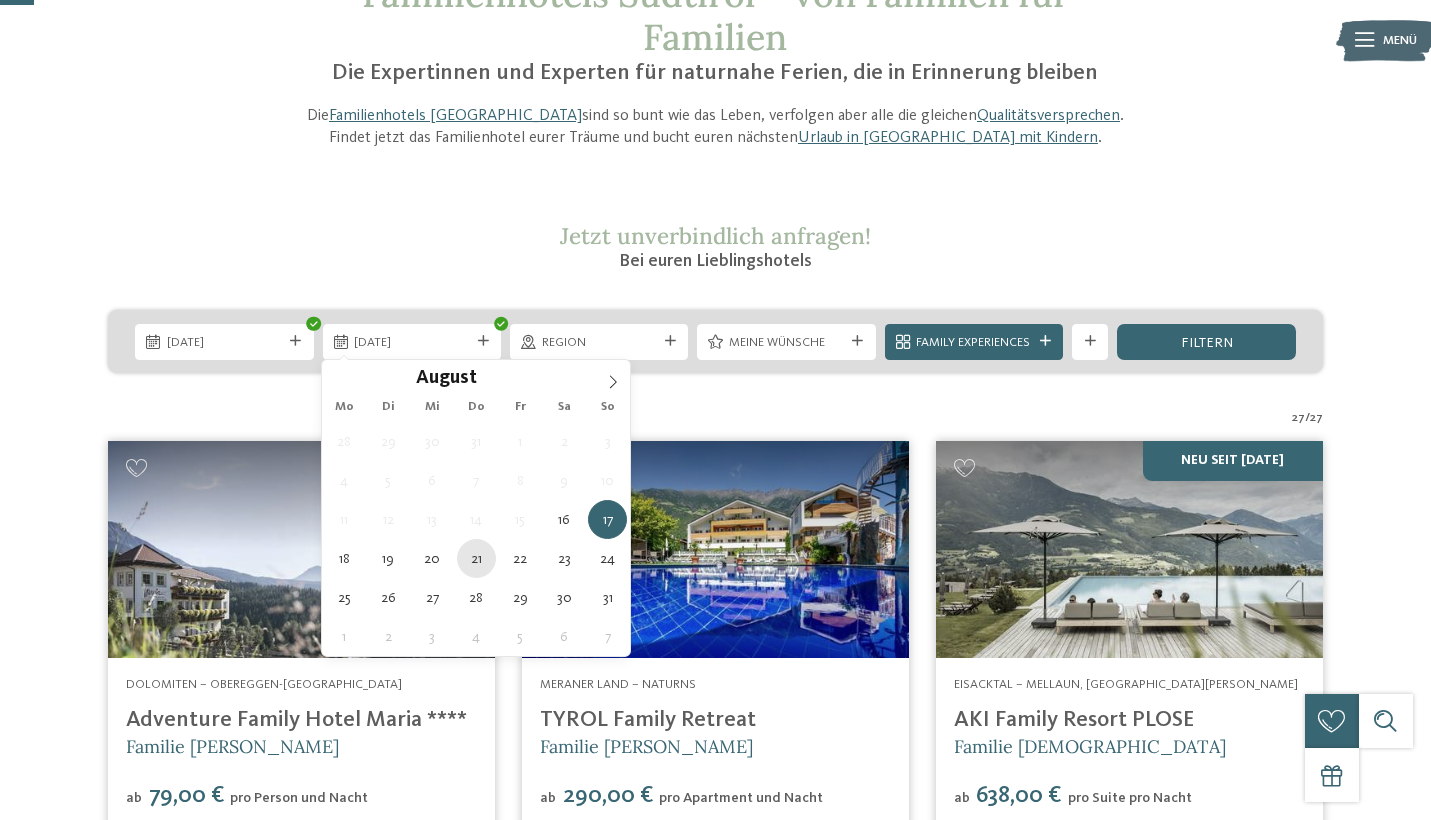 type on "21.08.2025" 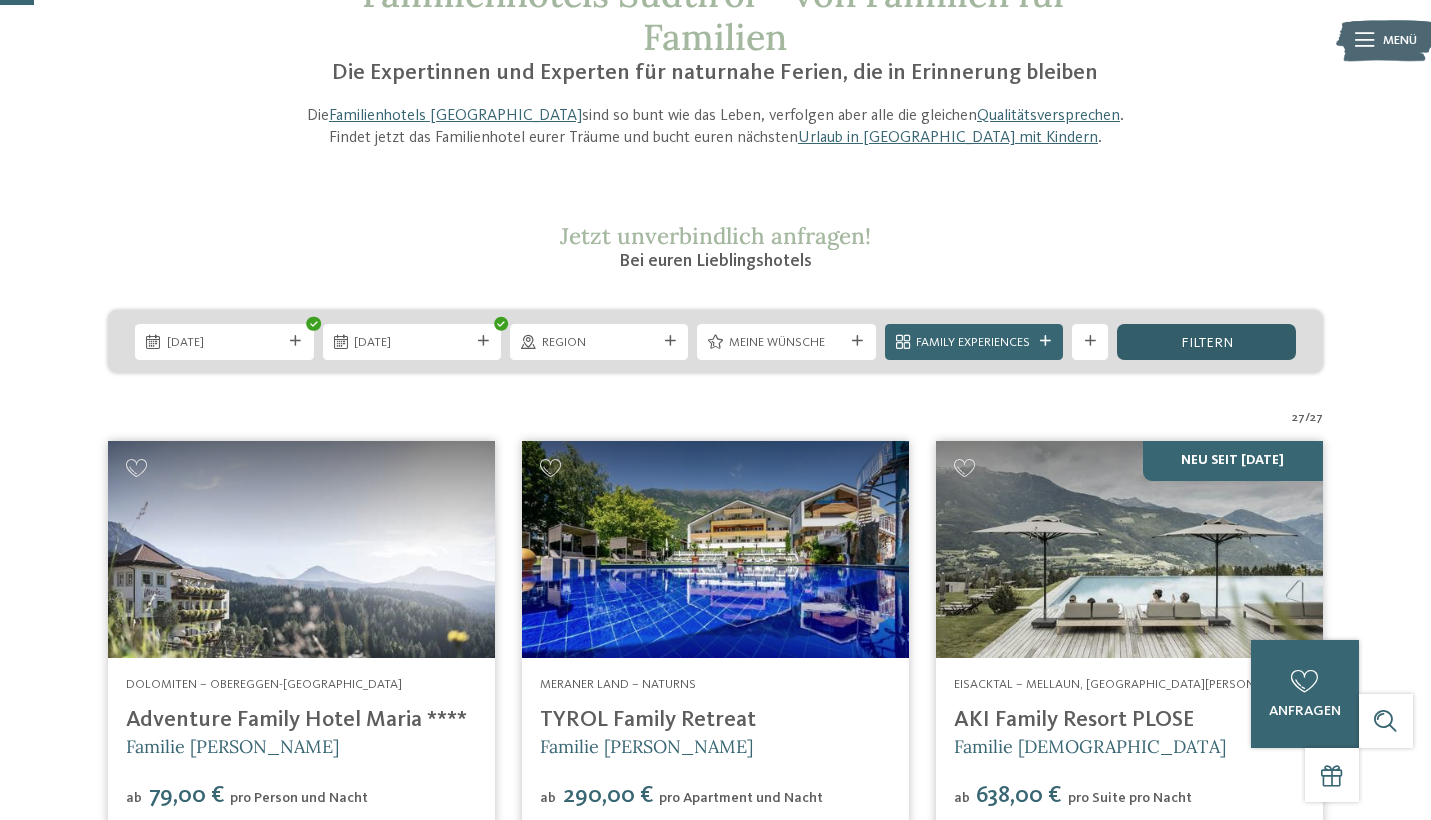 click on "filtern" at bounding box center (1206, 342) 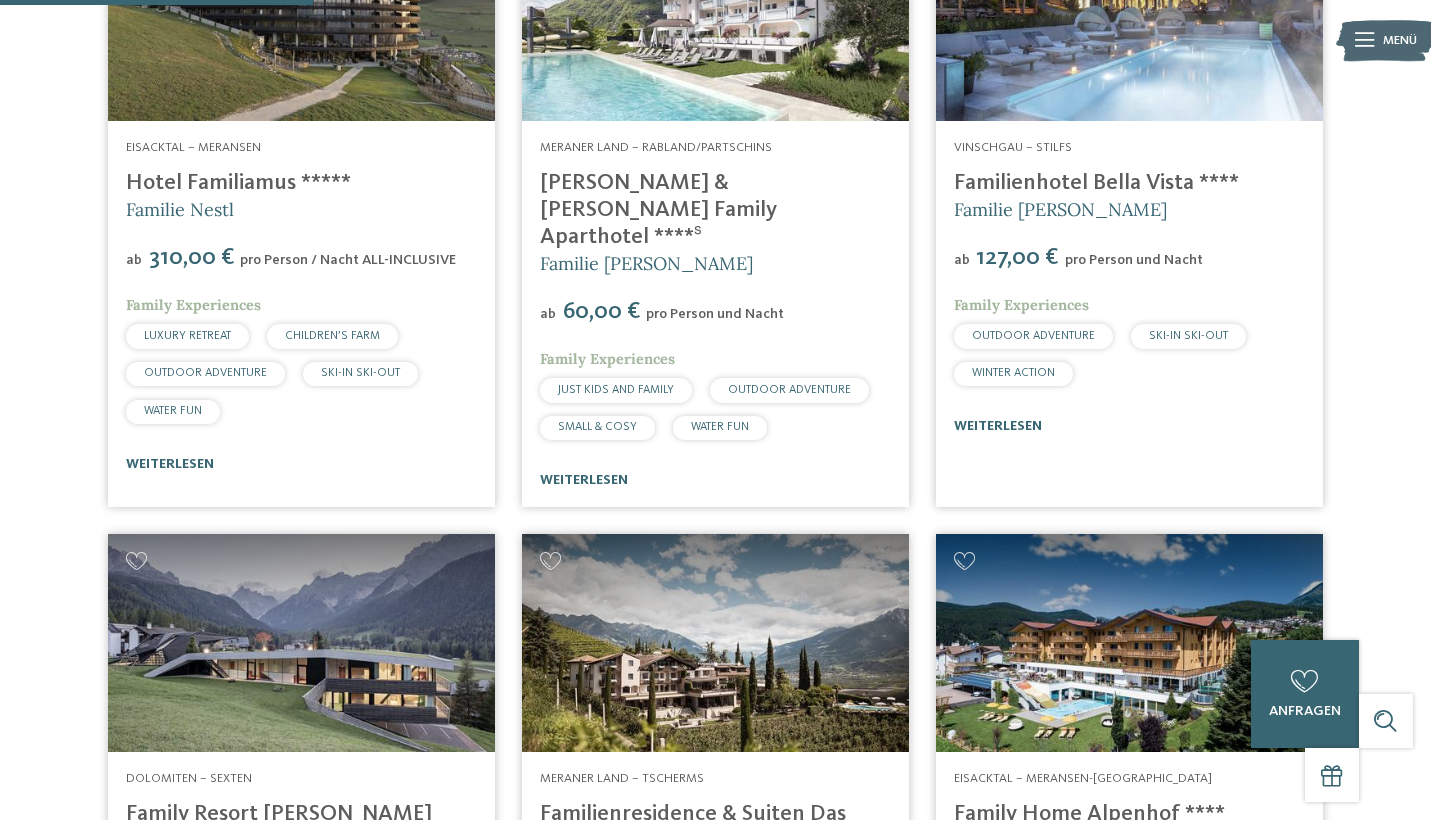 scroll, scrollTop: 1420, scrollLeft: 0, axis: vertical 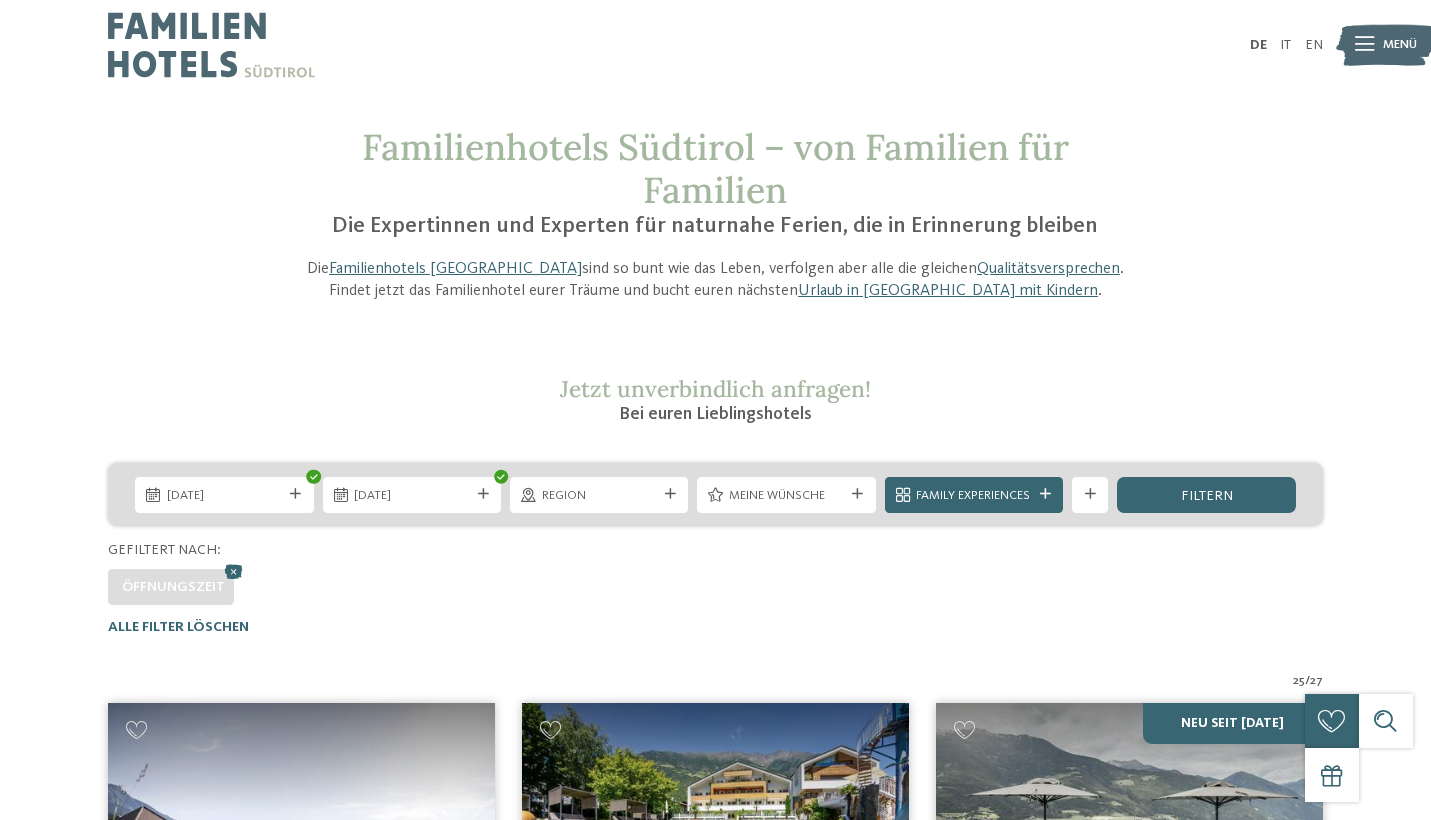 click at bounding box center [211, 45] 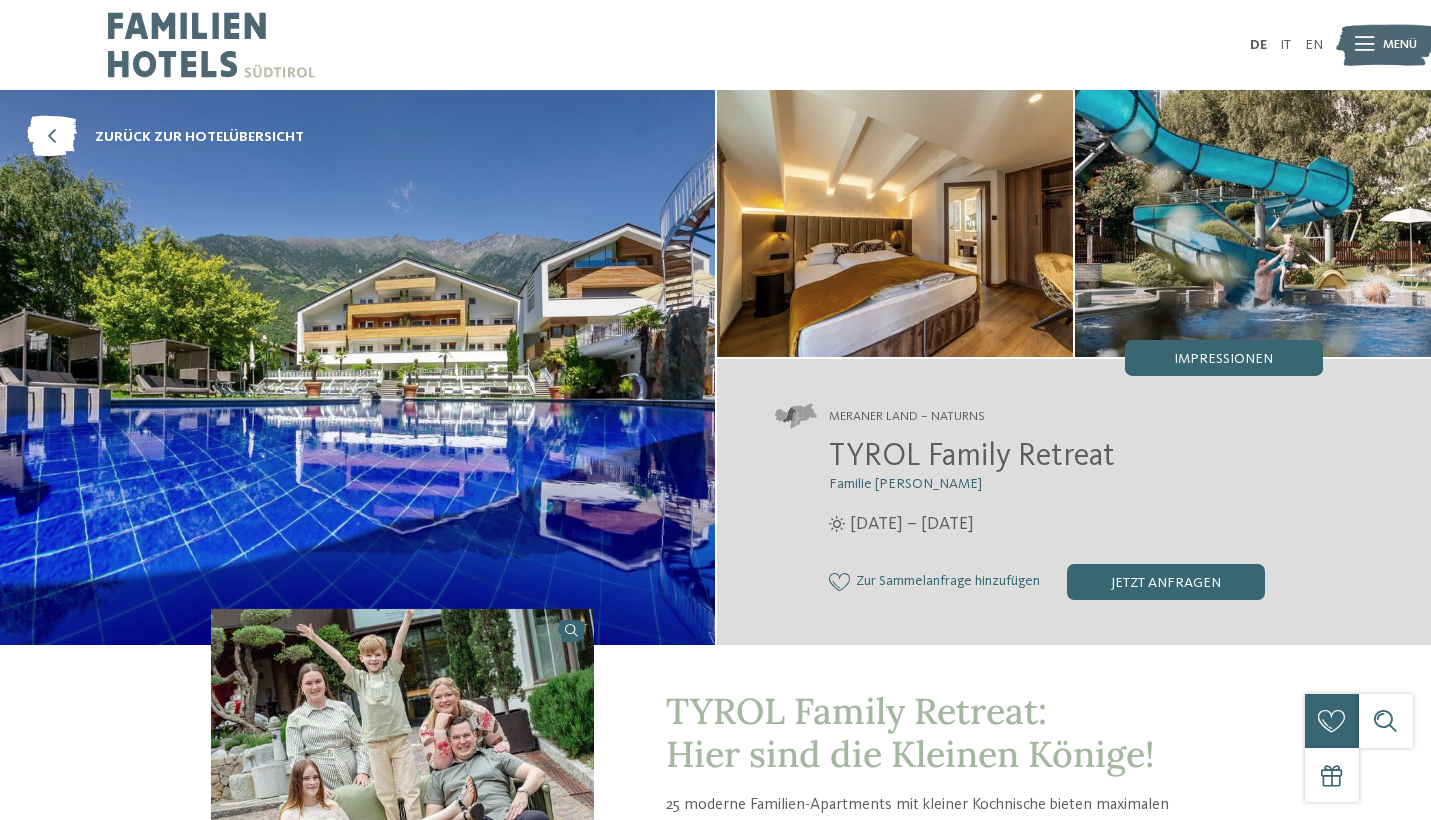 scroll, scrollTop: 0, scrollLeft: 0, axis: both 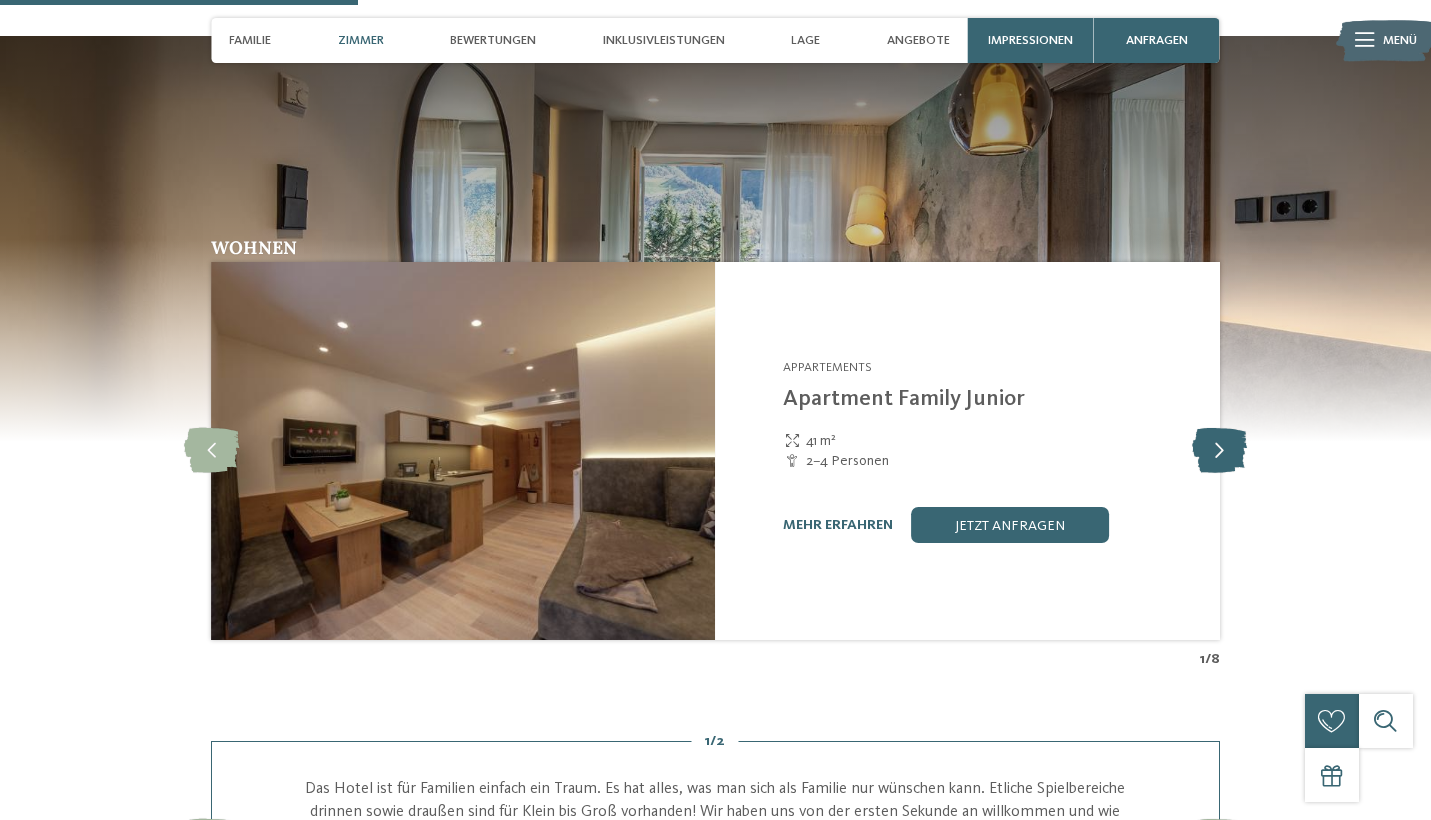 click at bounding box center (1219, 451) 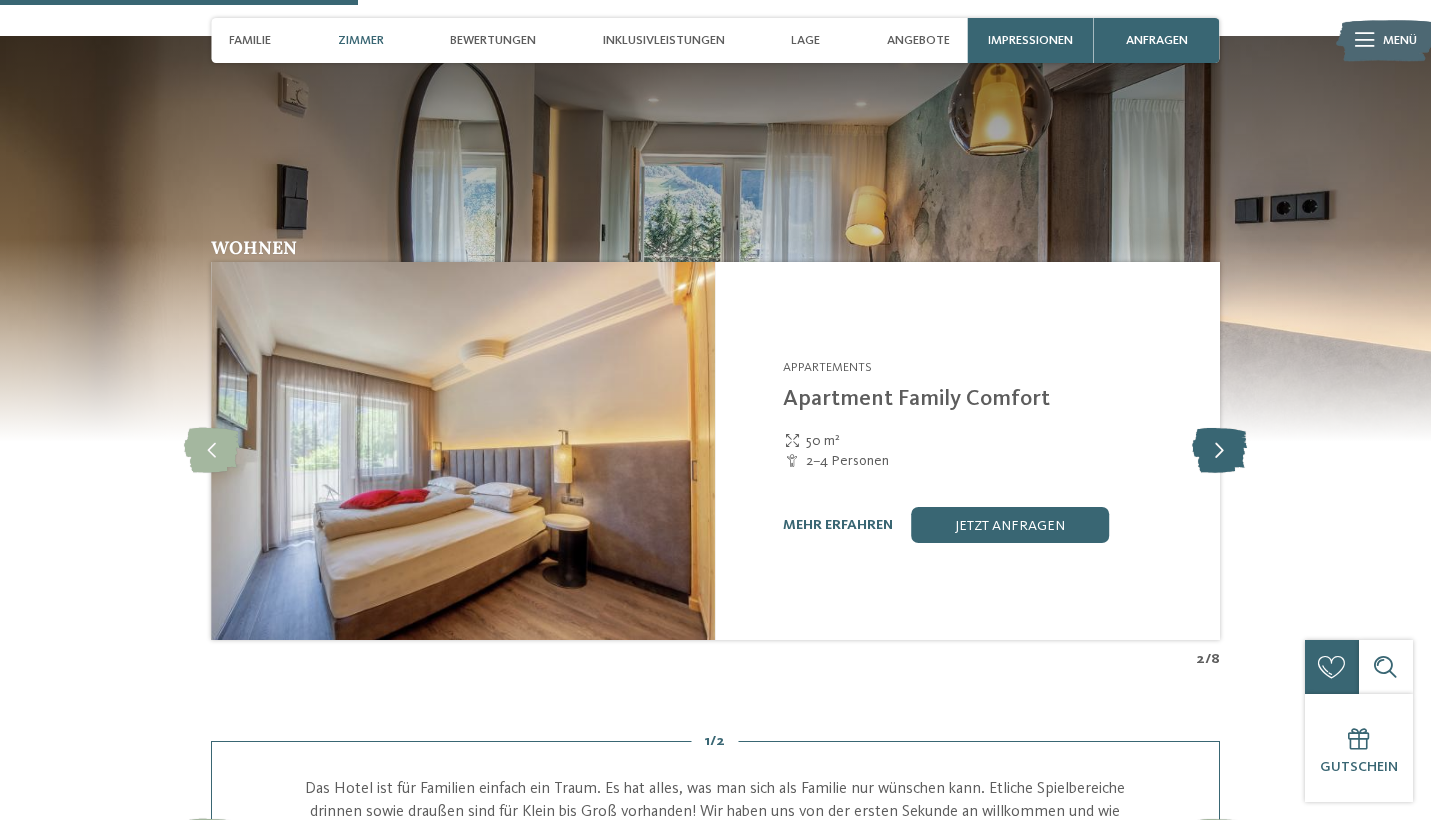 click at bounding box center [1219, 451] 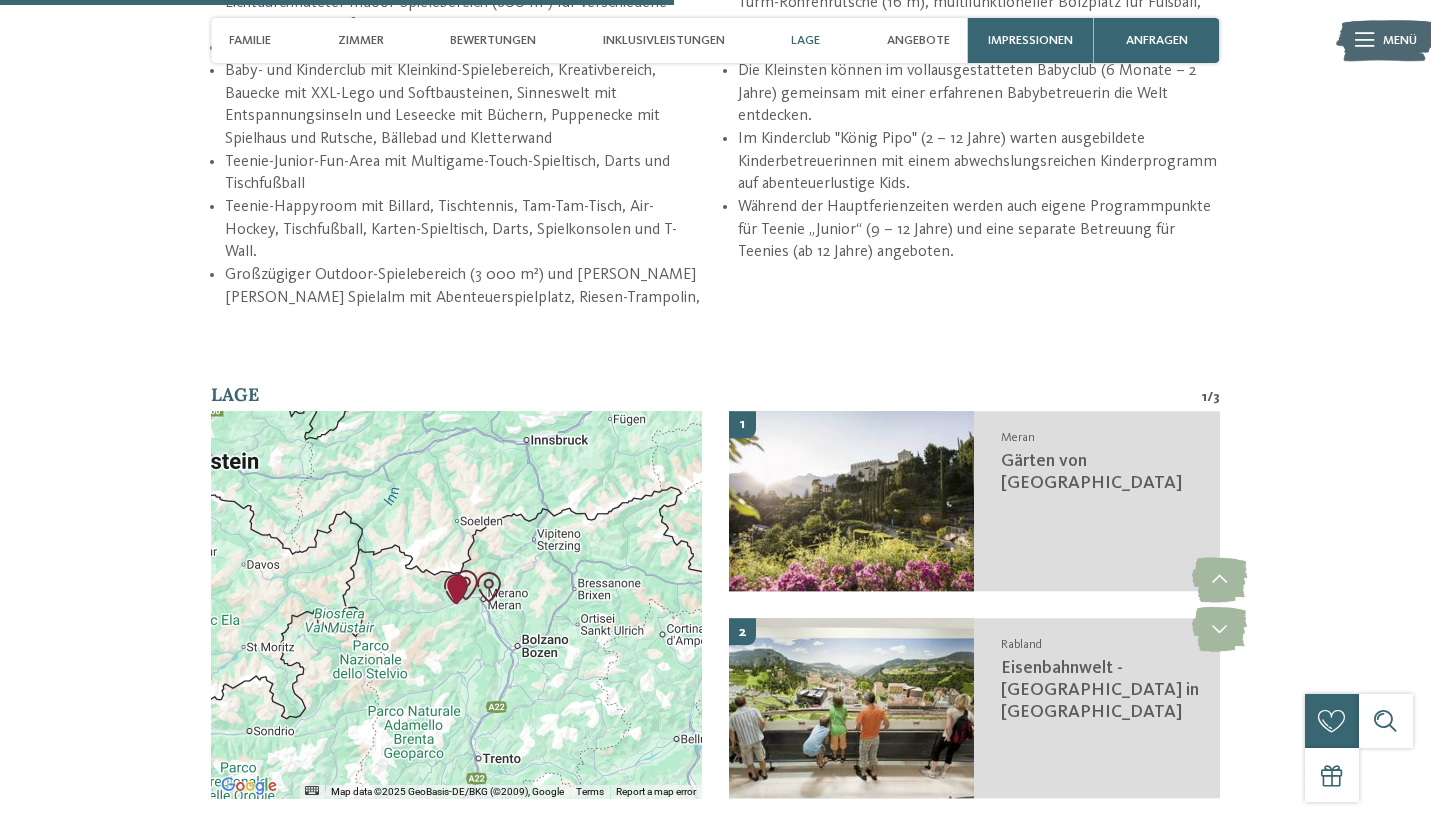 scroll, scrollTop: 2816, scrollLeft: 0, axis: vertical 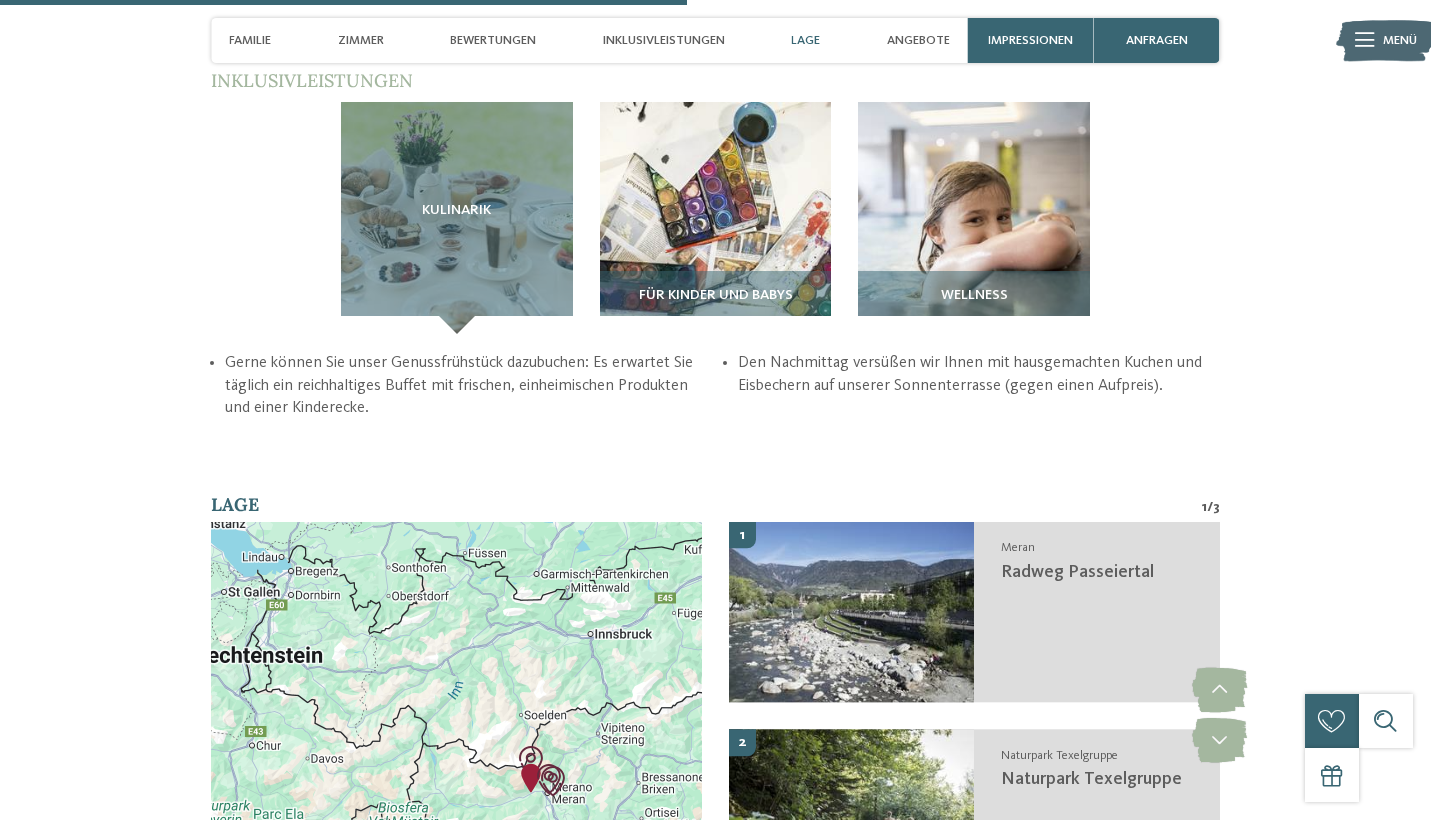 drag, startPoint x: 468, startPoint y: 523, endPoint x: 541, endPoint y: 592, distance: 100.44899 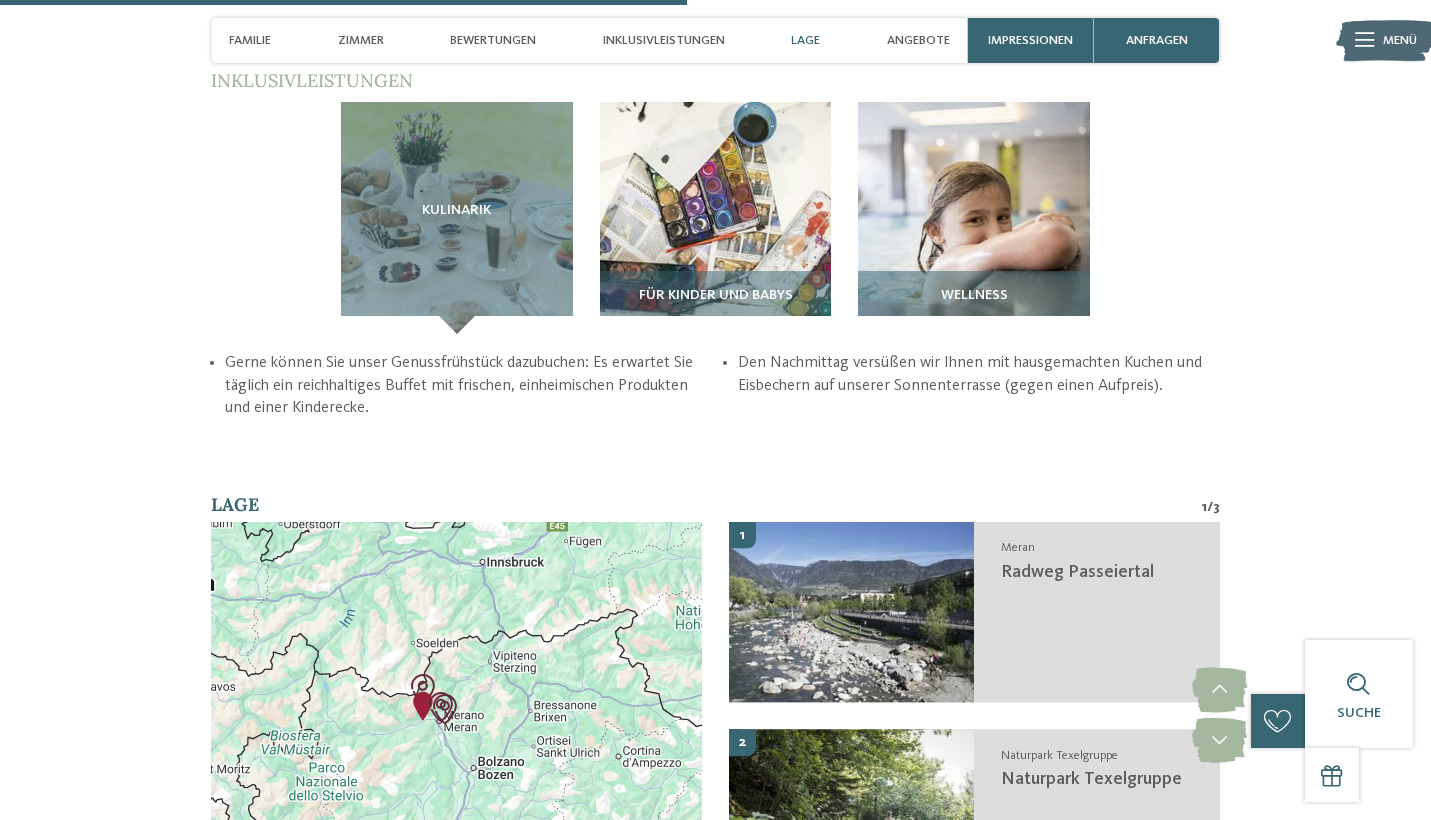 drag, startPoint x: 481, startPoint y: 569, endPoint x: 373, endPoint y: 505, distance: 125.53884 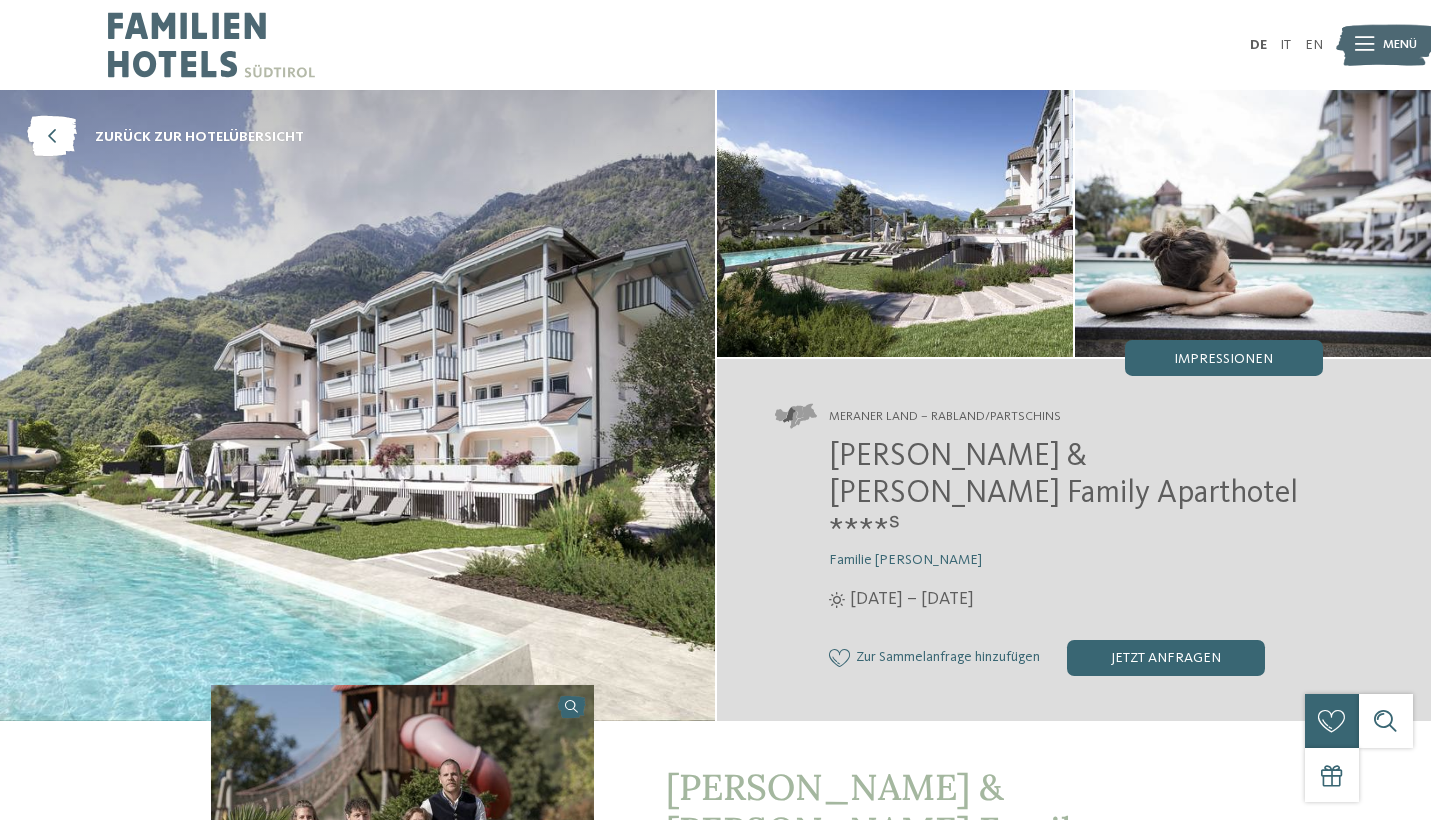 scroll, scrollTop: 0, scrollLeft: 0, axis: both 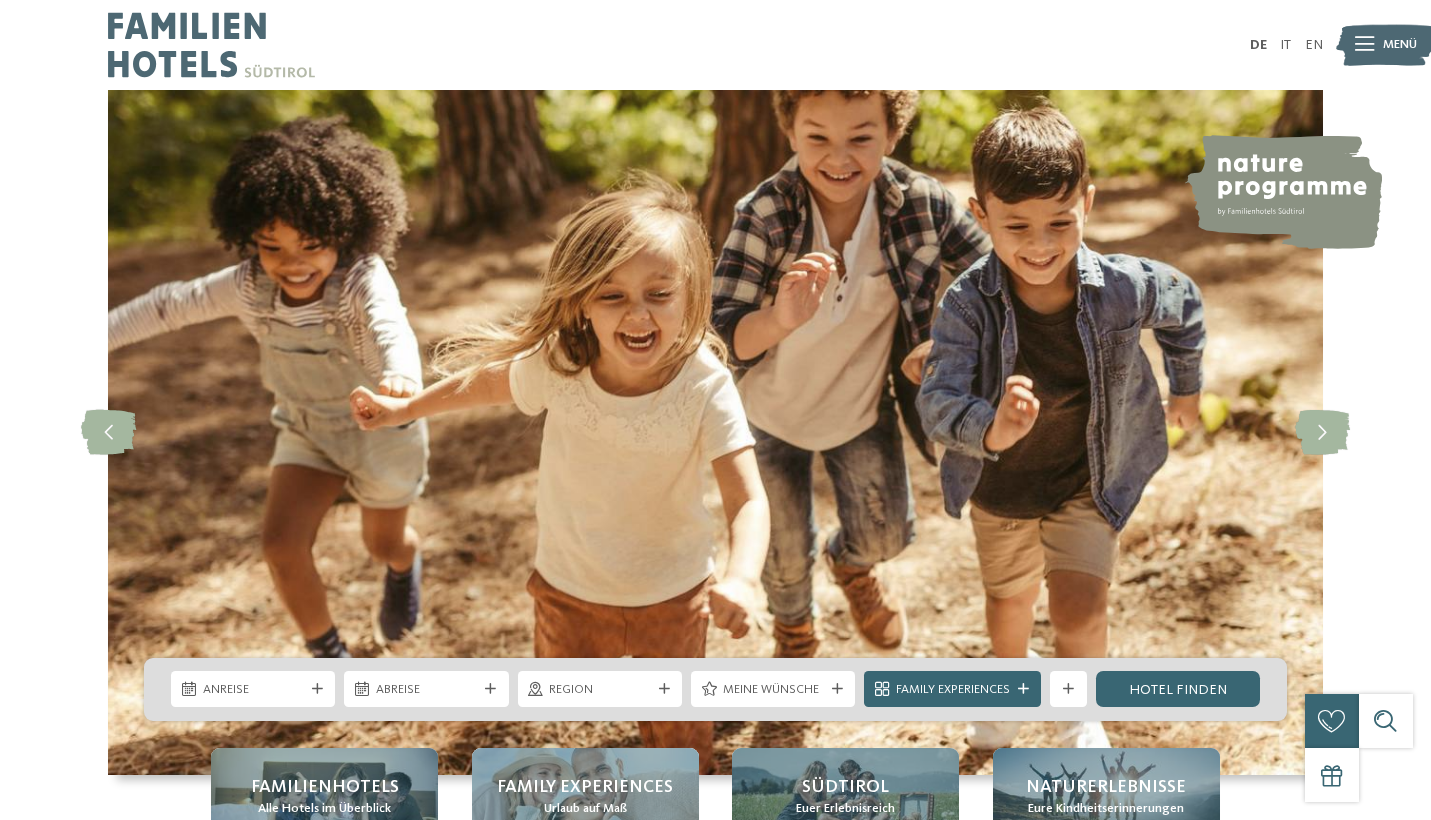 click on "Menü" at bounding box center [1400, 45] 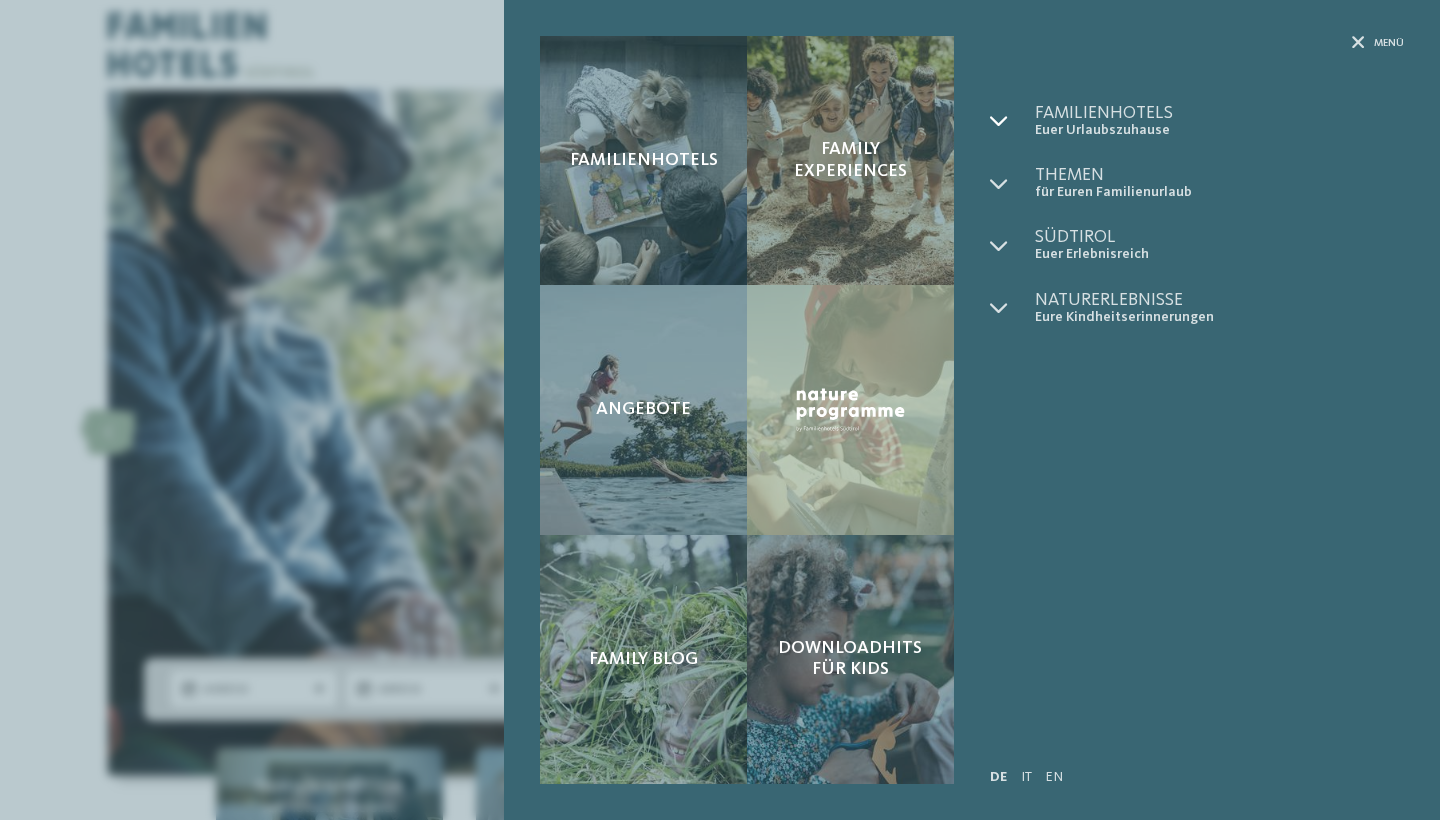 click at bounding box center (1012, 121) 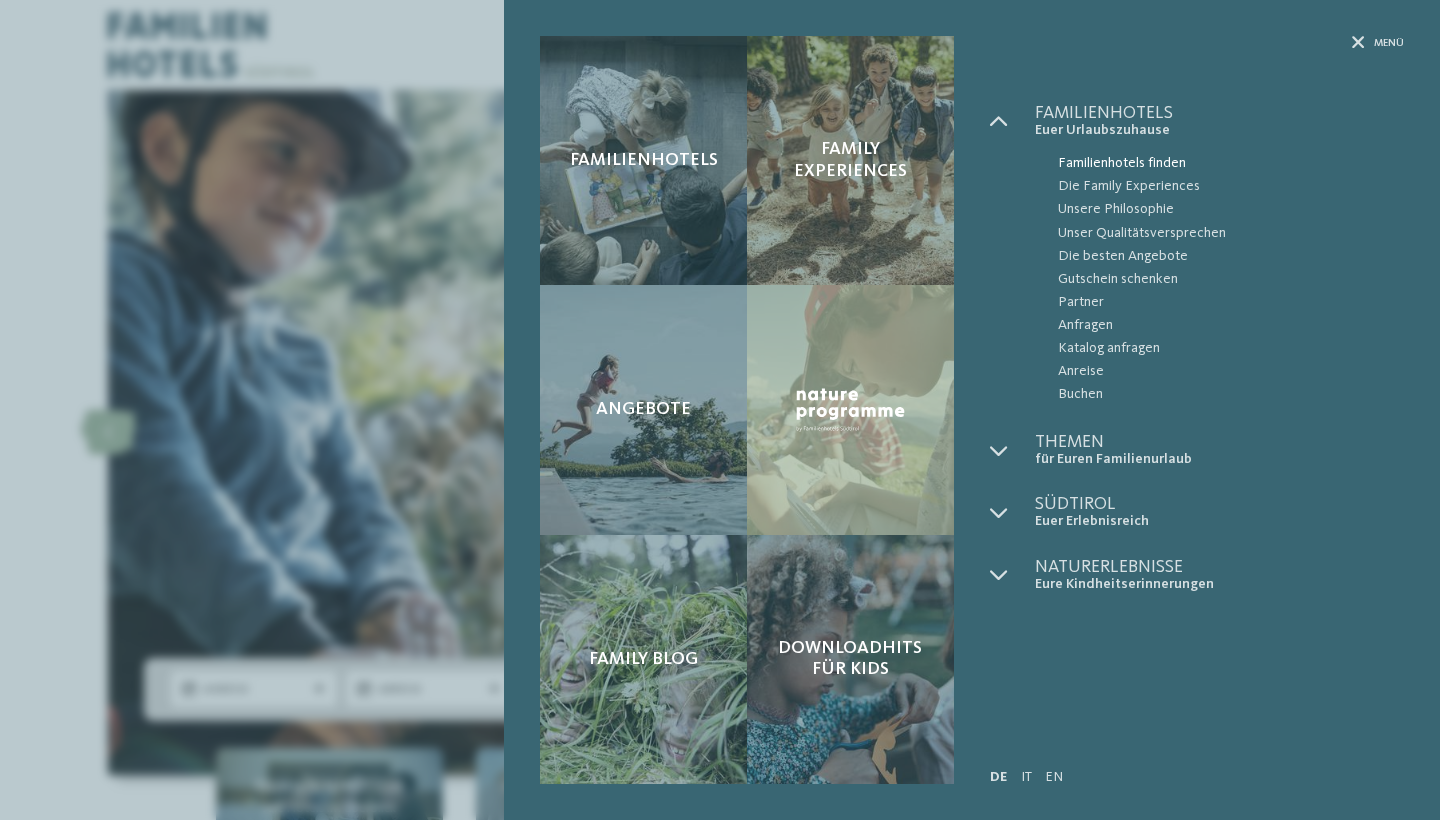 click on "Familienhotels finden" at bounding box center (1231, 163) 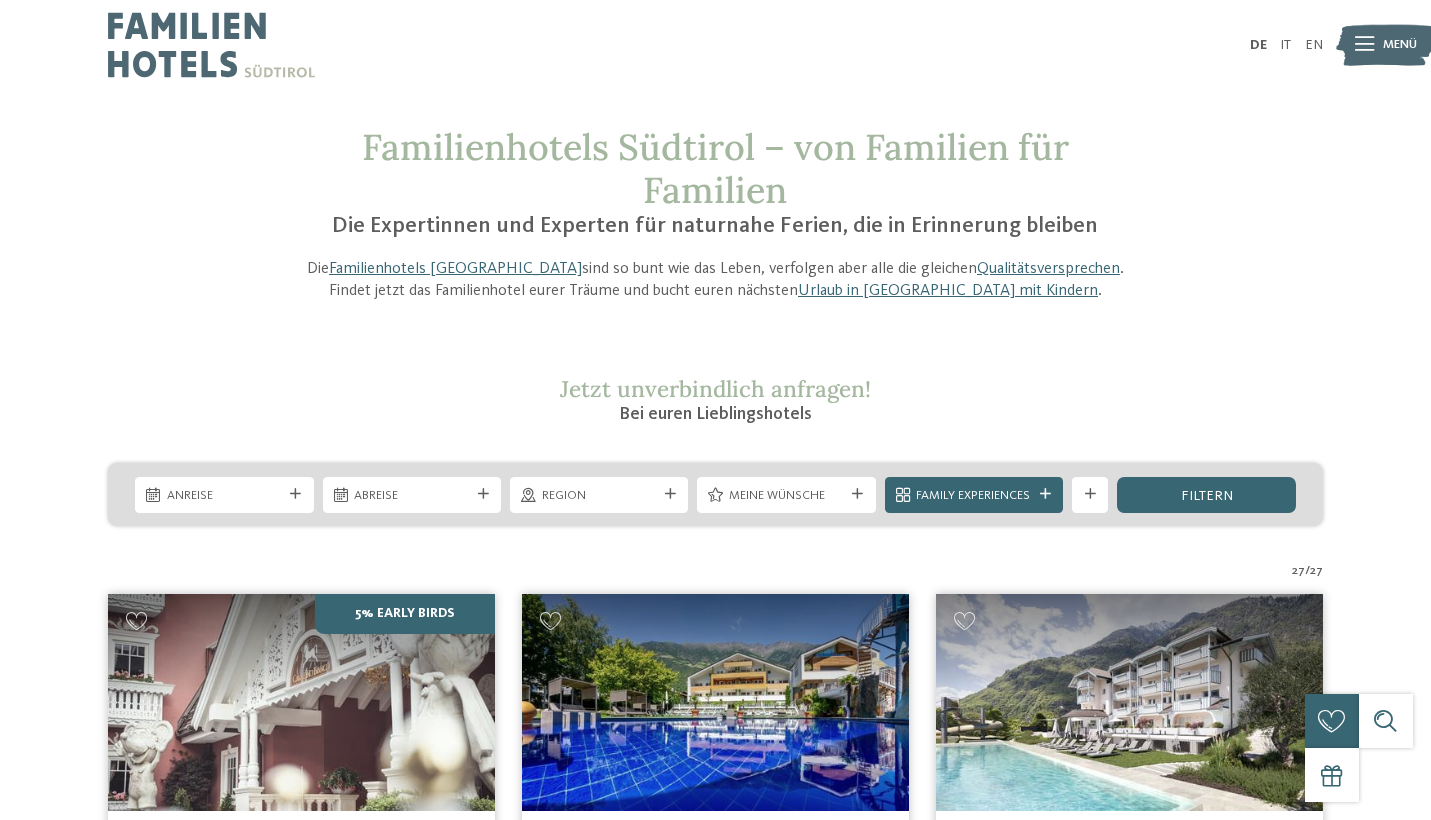 scroll, scrollTop: 0, scrollLeft: 0, axis: both 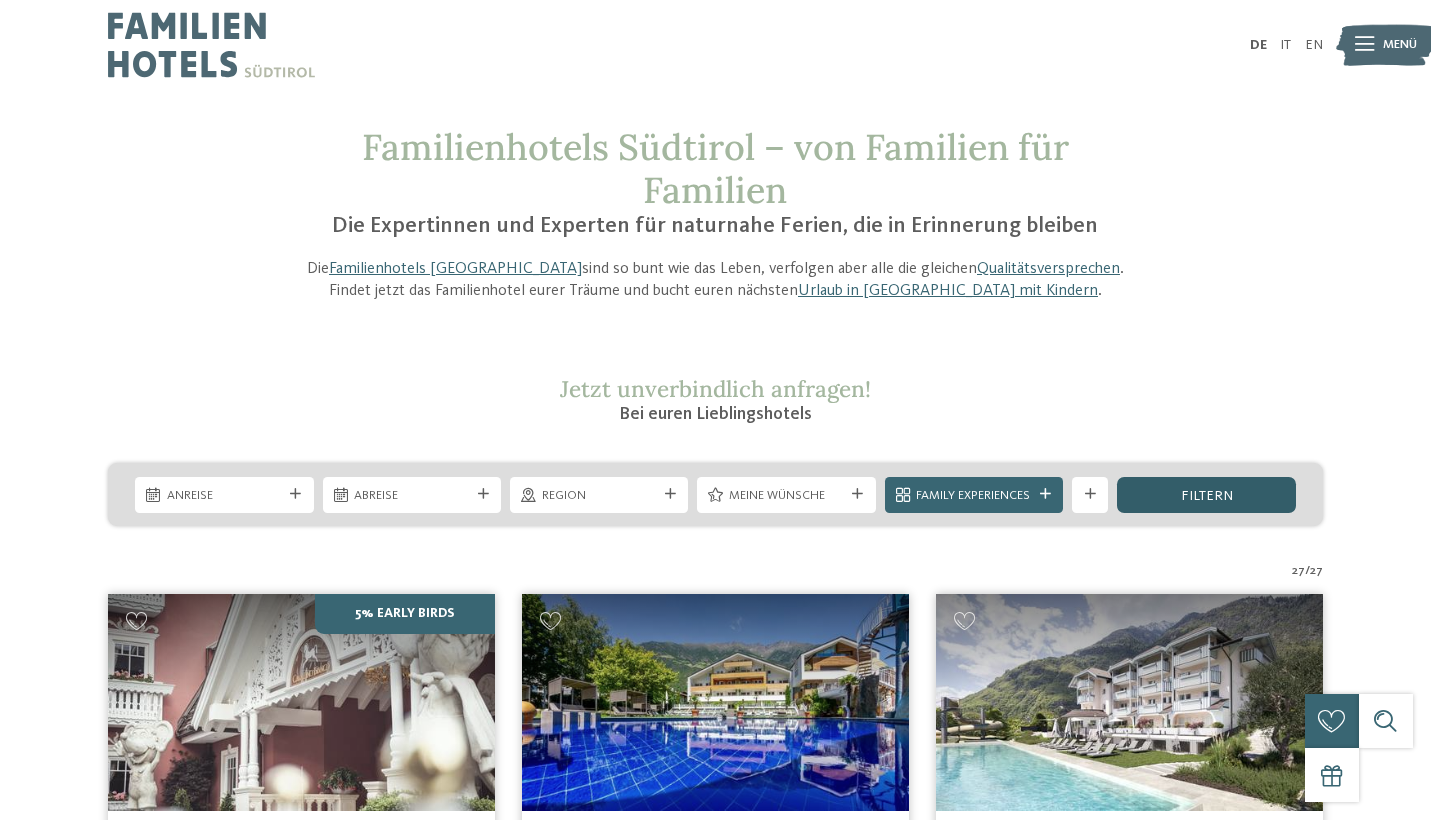 click on "filtern" at bounding box center [1207, 496] 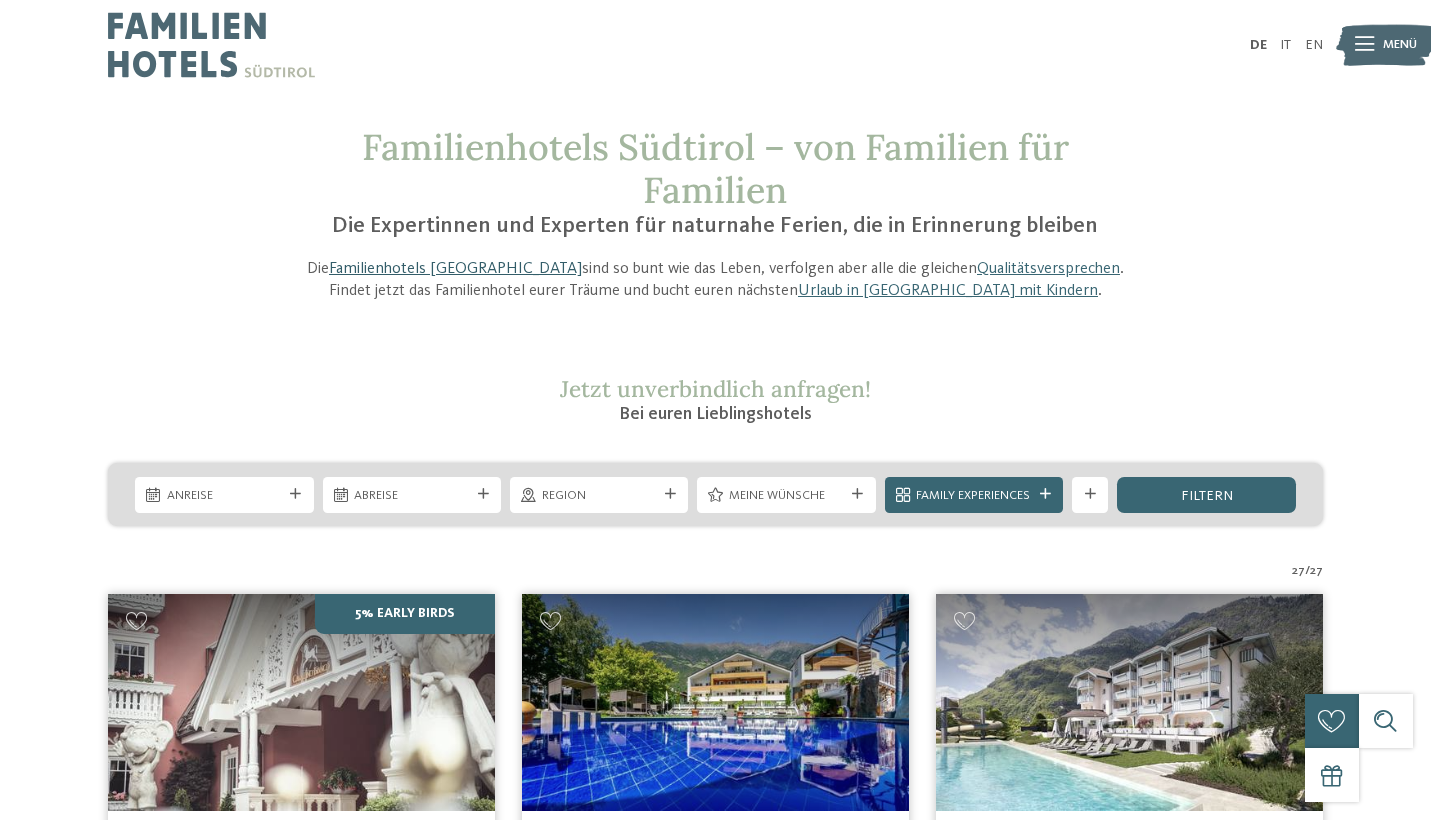 click on "Familienhotels [GEOGRAPHIC_DATA]" at bounding box center (455, 269) 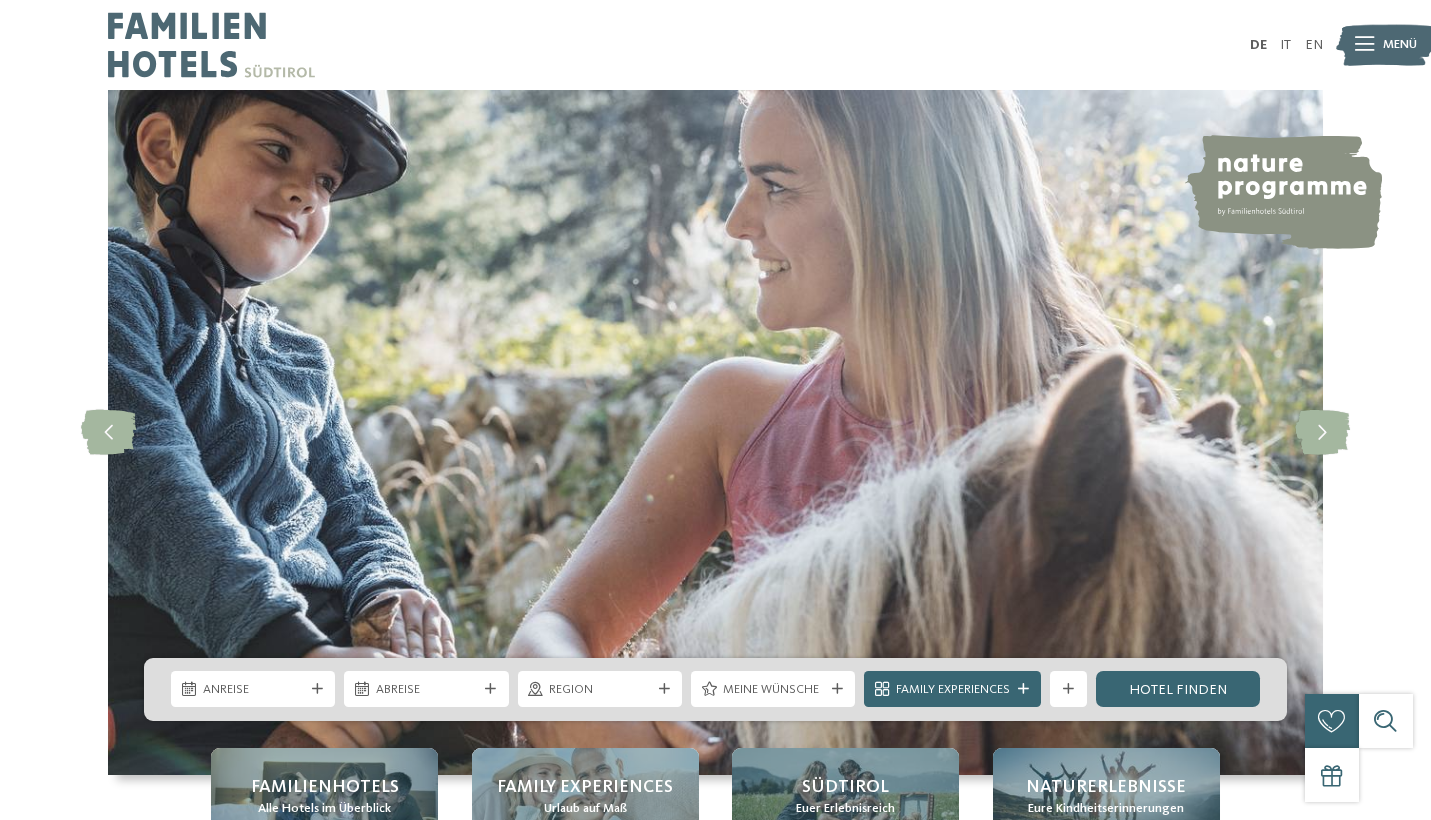scroll, scrollTop: 0, scrollLeft: 0, axis: both 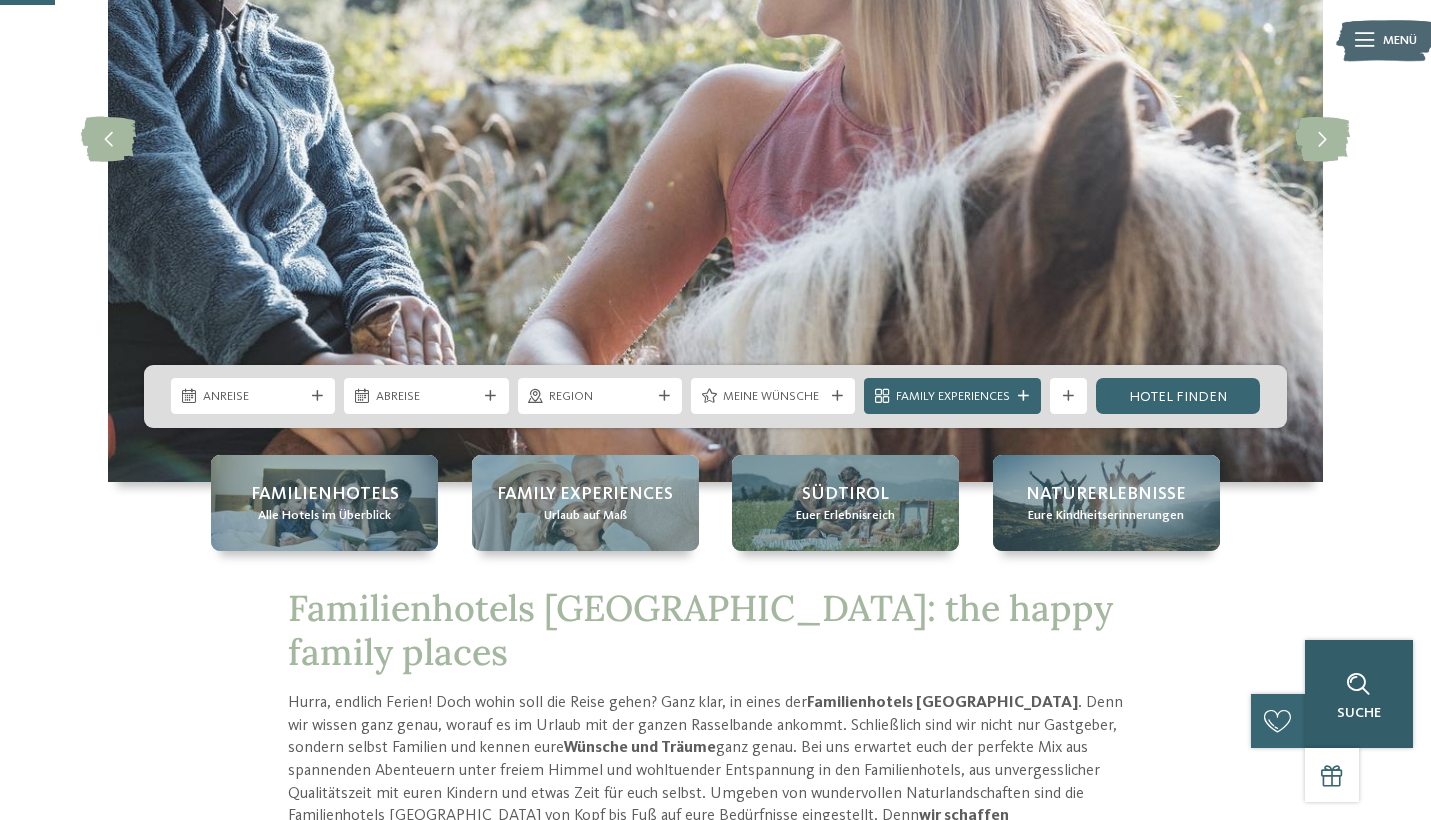 click on "Suche" at bounding box center [1359, 713] 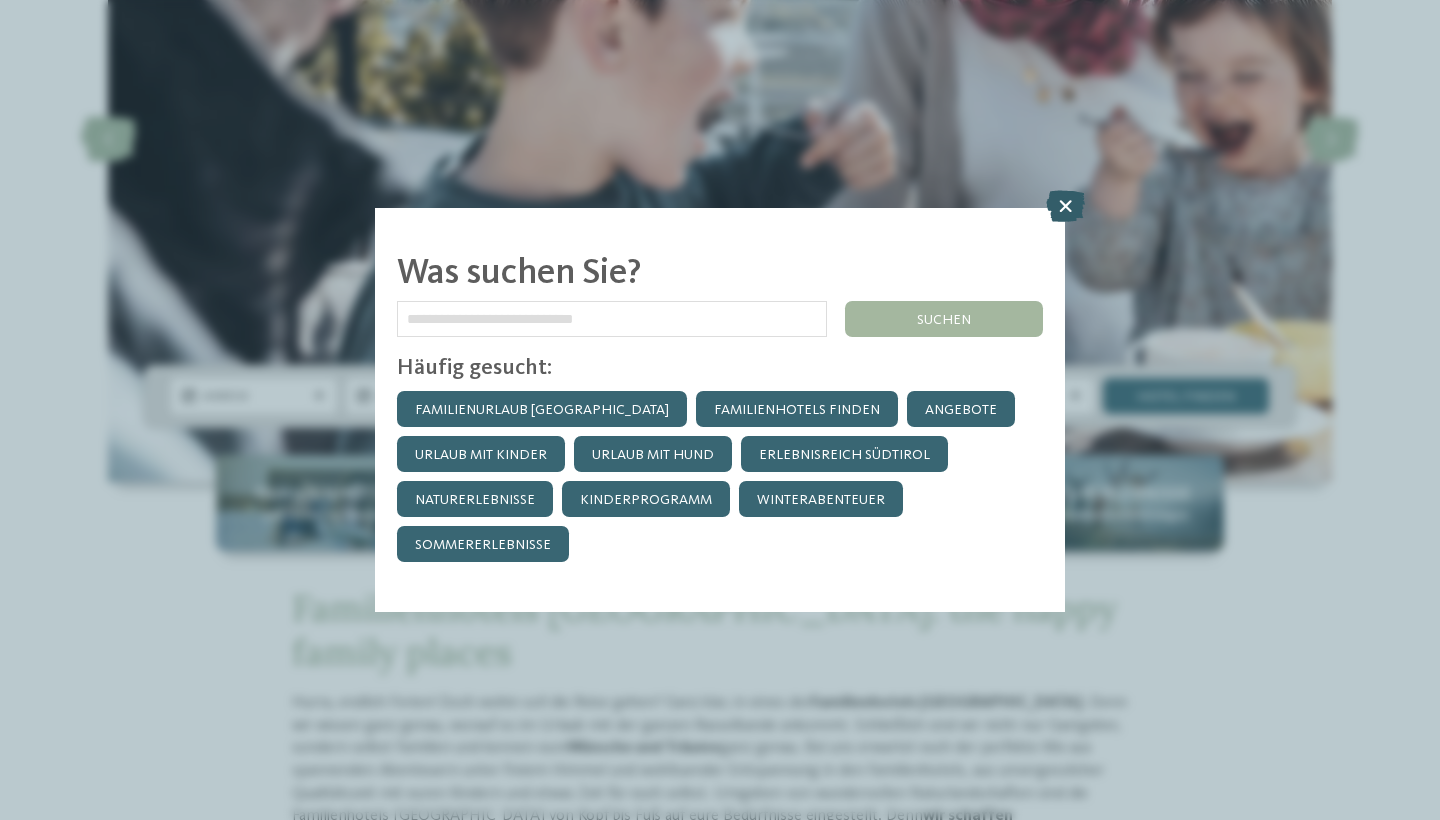 click at bounding box center [1065, 206] 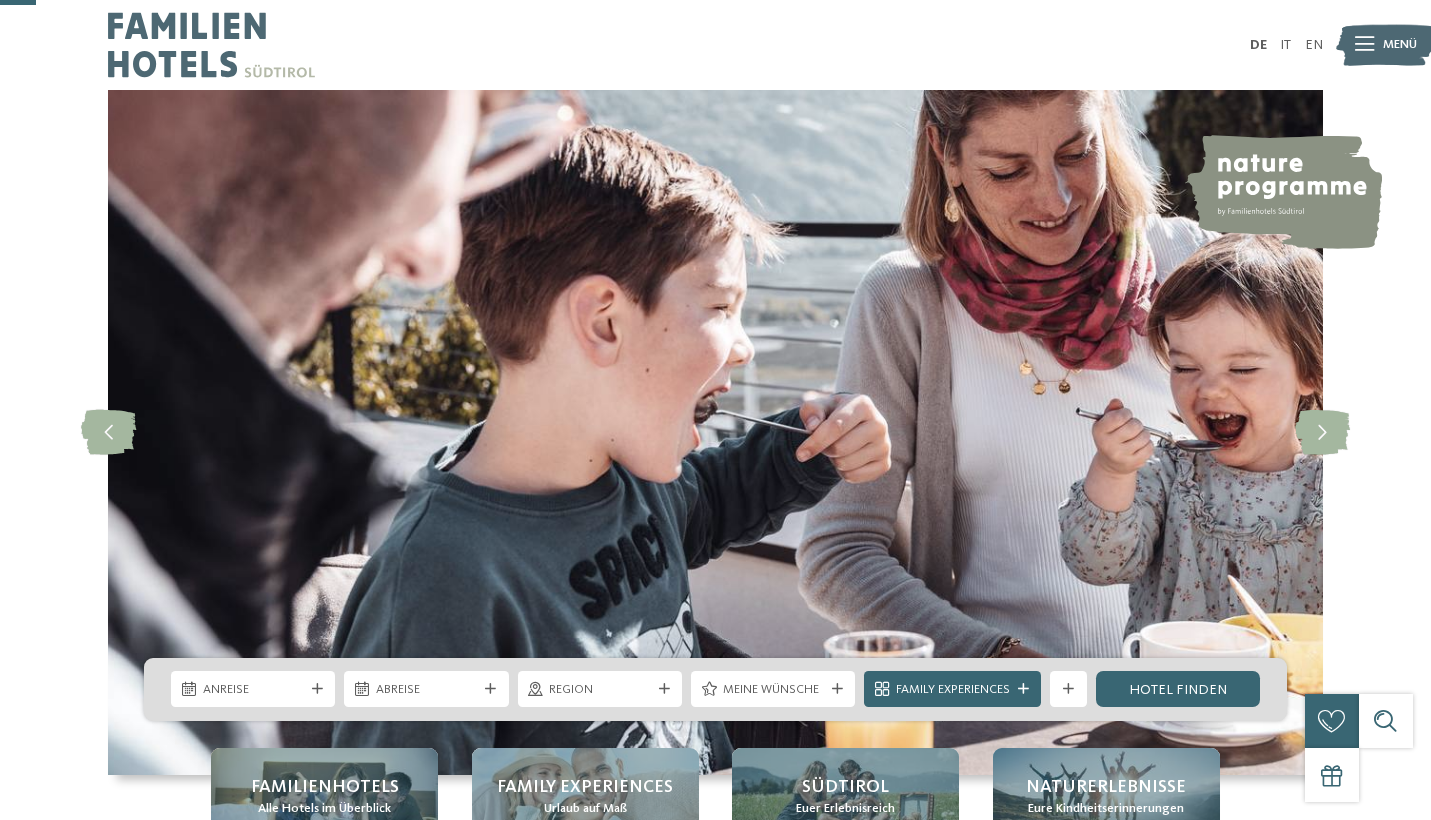 scroll, scrollTop: 0, scrollLeft: 0, axis: both 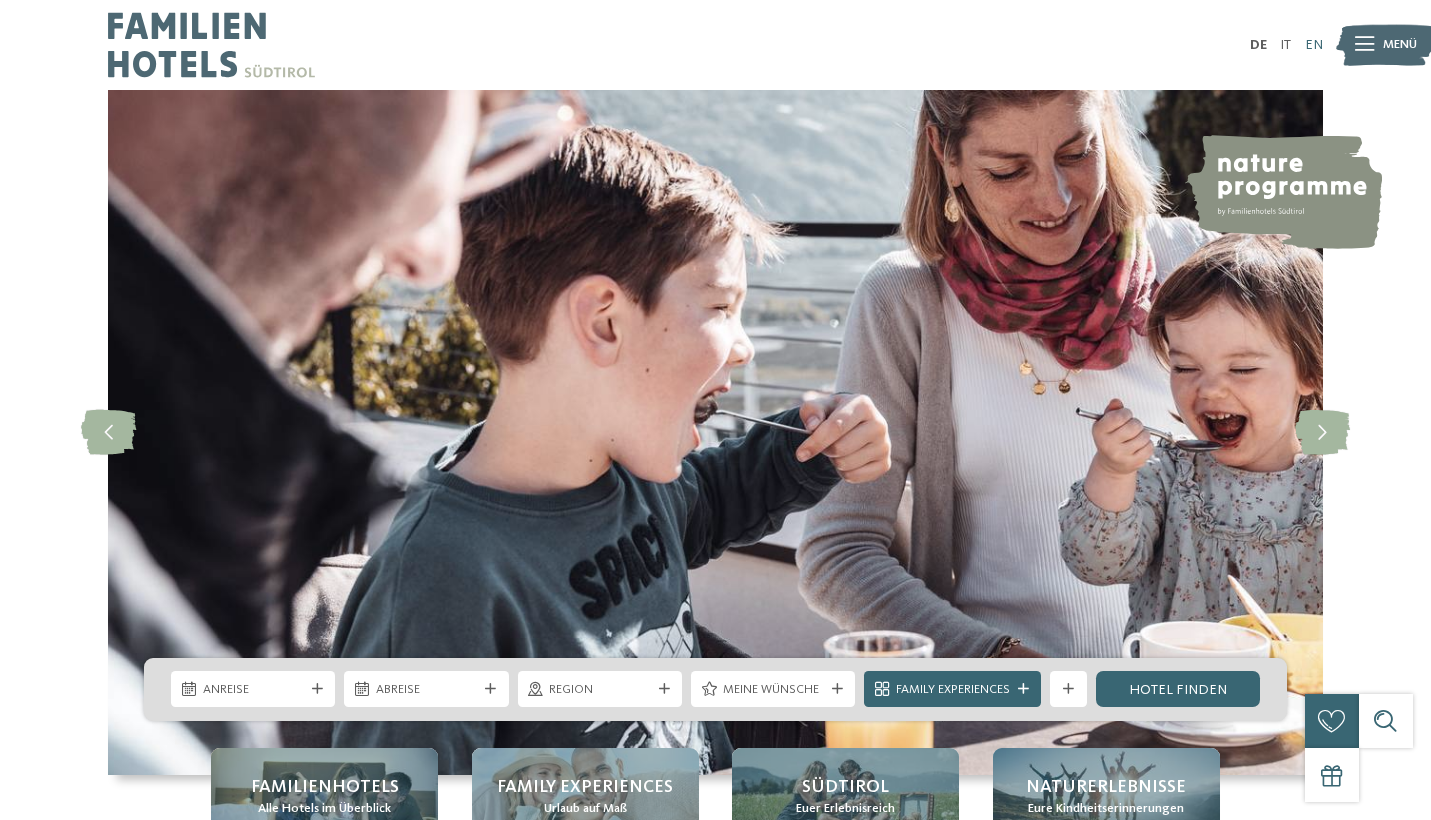 click on "EN" at bounding box center [1314, 45] 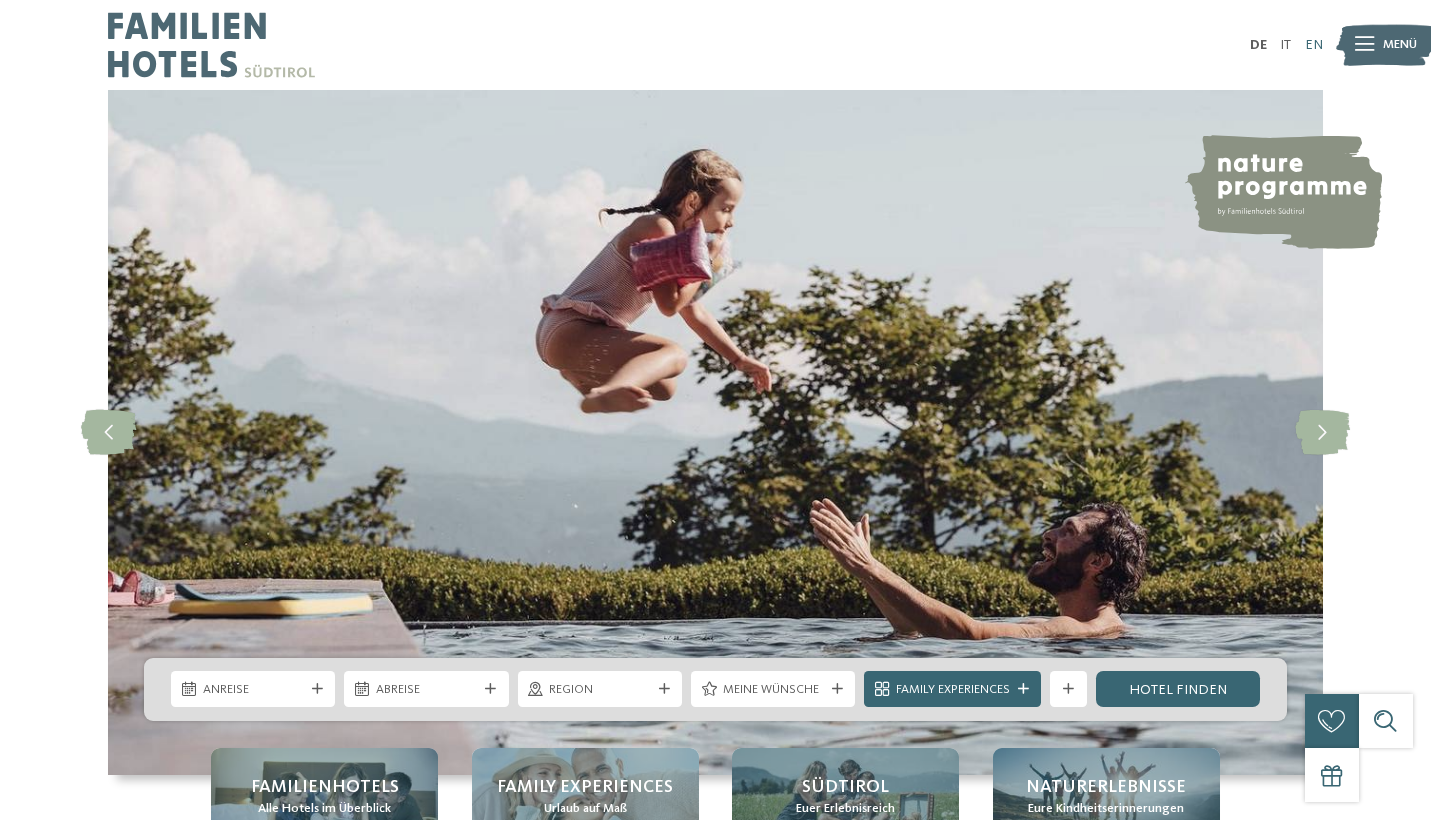 click on "EN" at bounding box center (1314, 45) 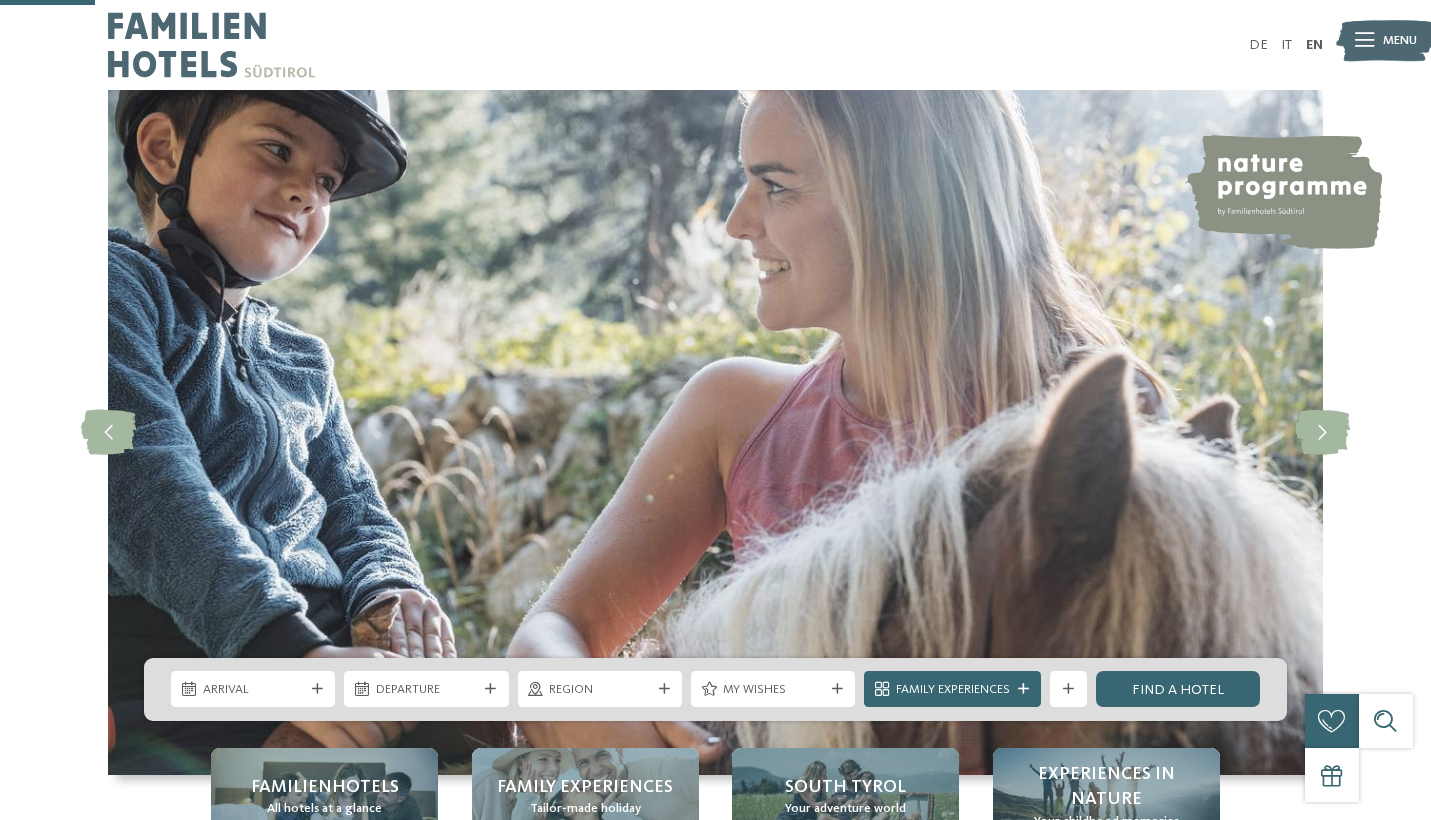 scroll, scrollTop: 606, scrollLeft: 0, axis: vertical 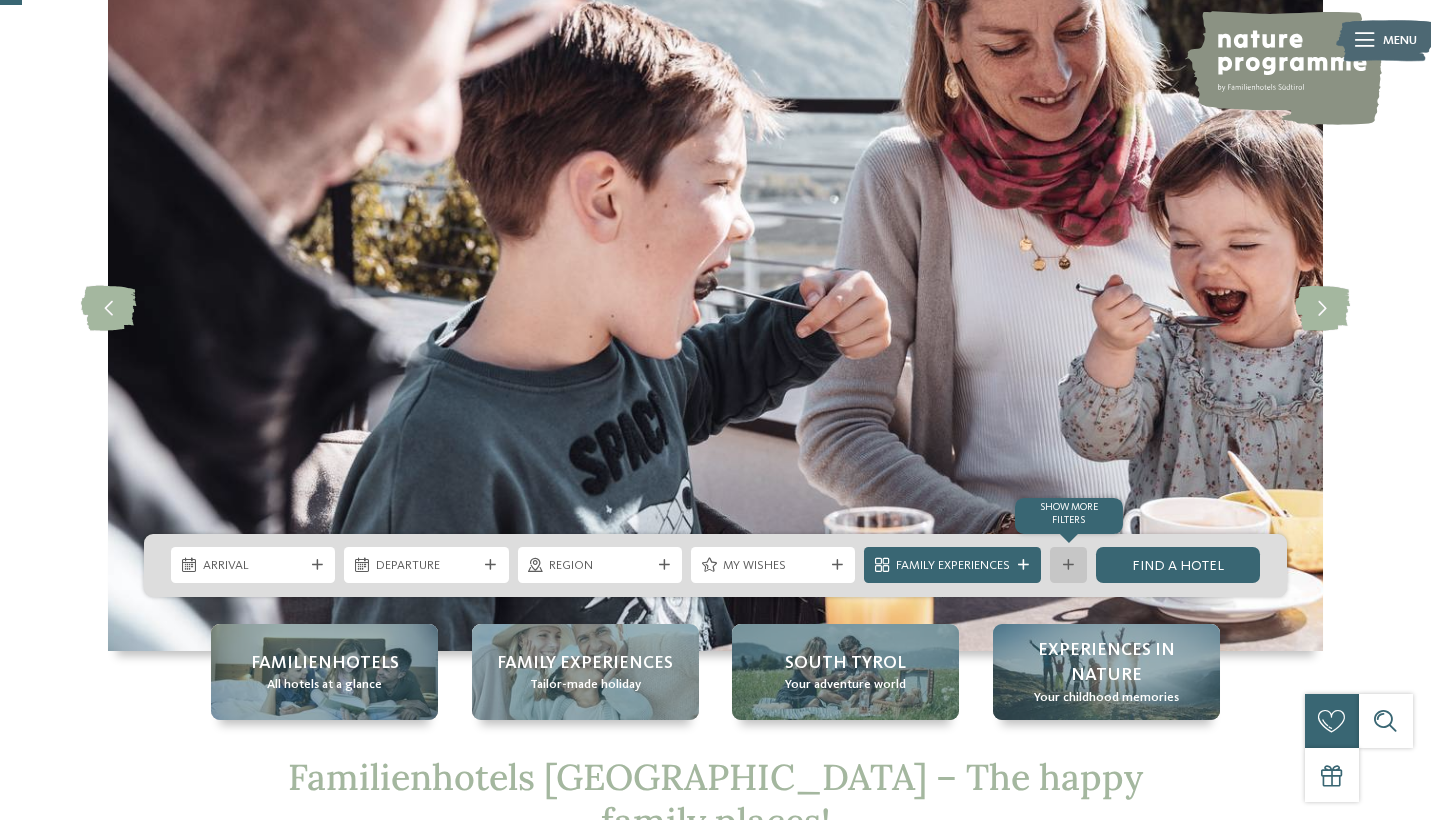 click on "Show more filters" at bounding box center [1068, 565] 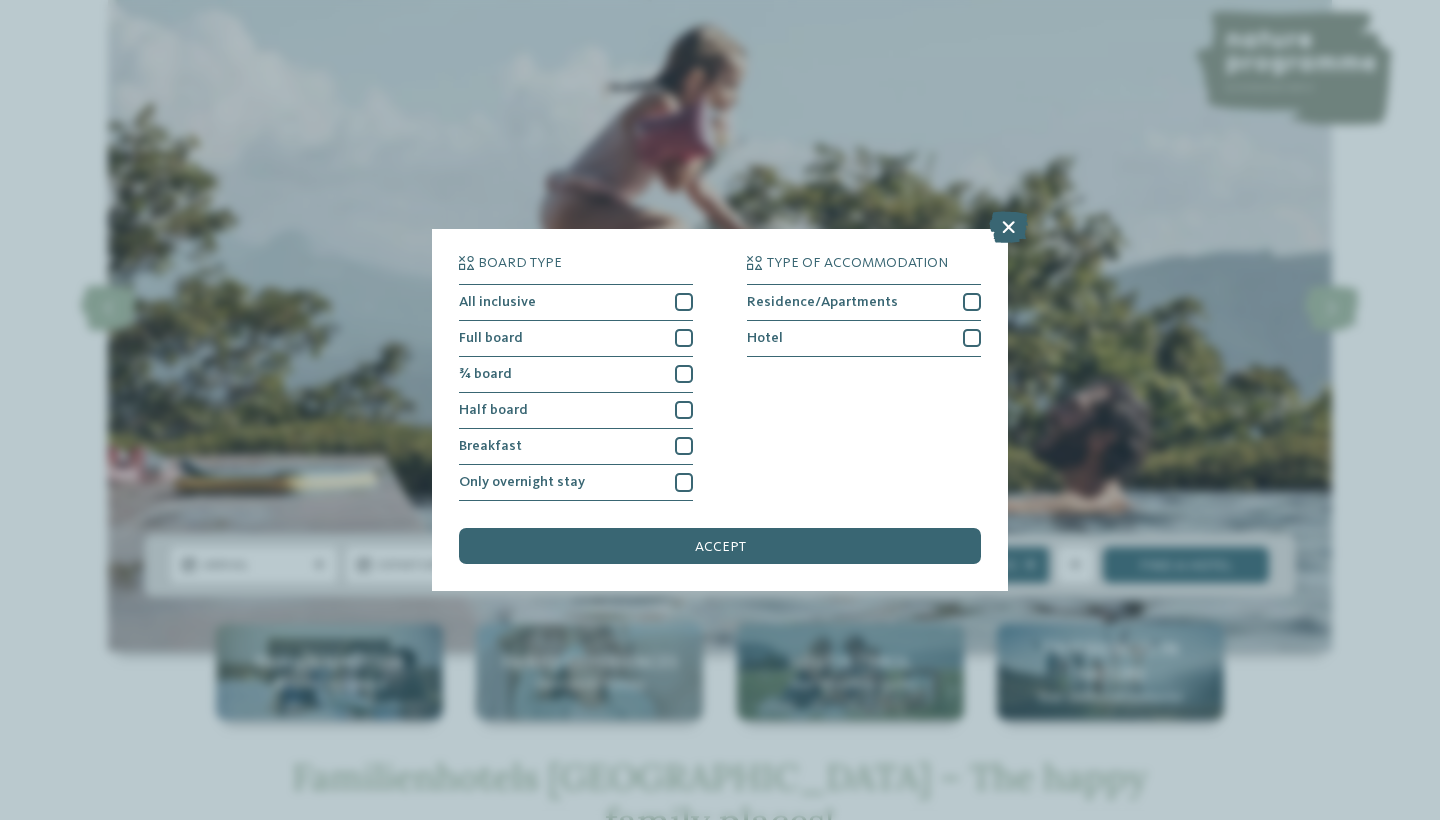 click on "Board type
All inclusive
Full board" at bounding box center (720, 410) 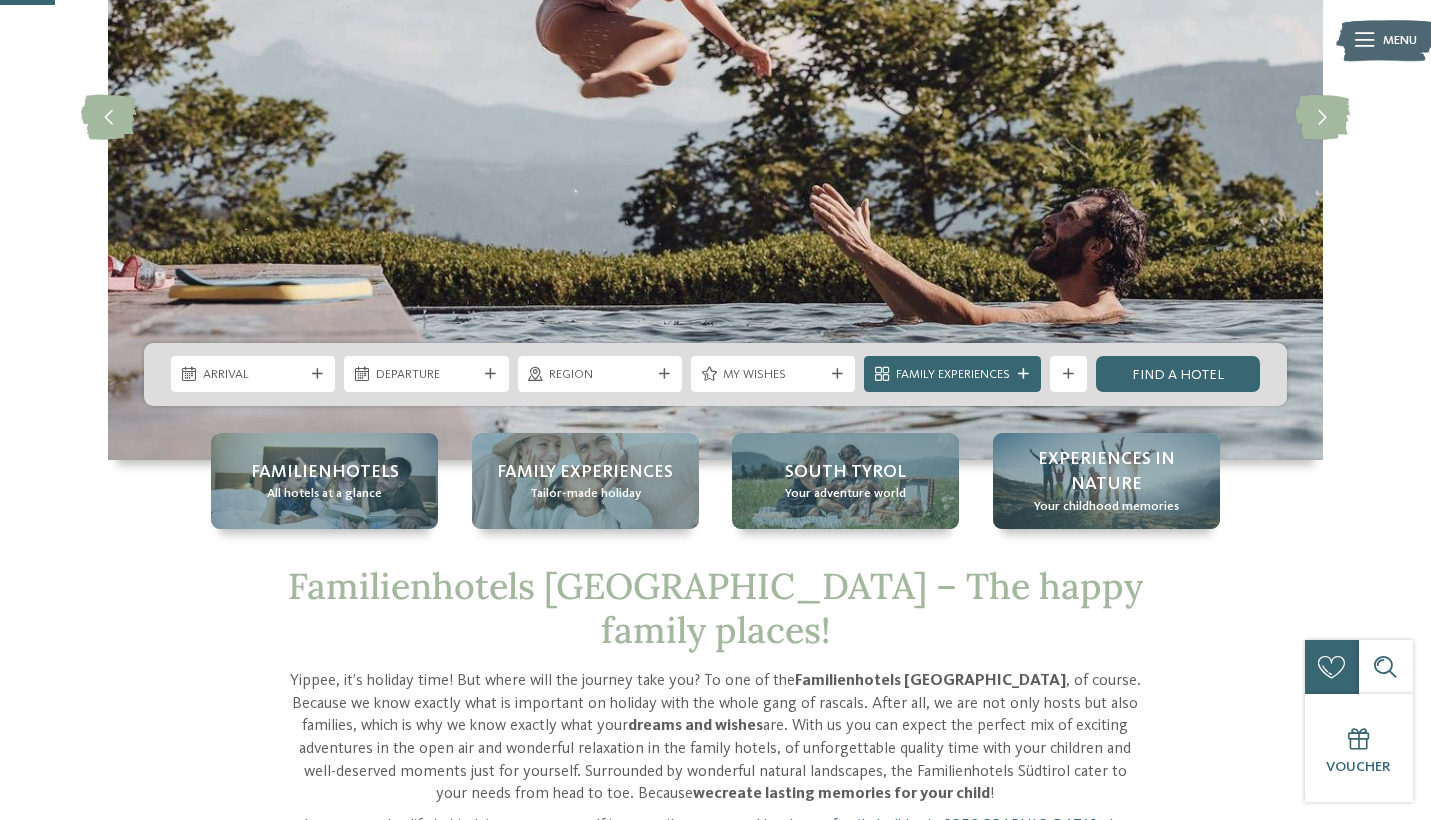 scroll, scrollTop: 316, scrollLeft: 0, axis: vertical 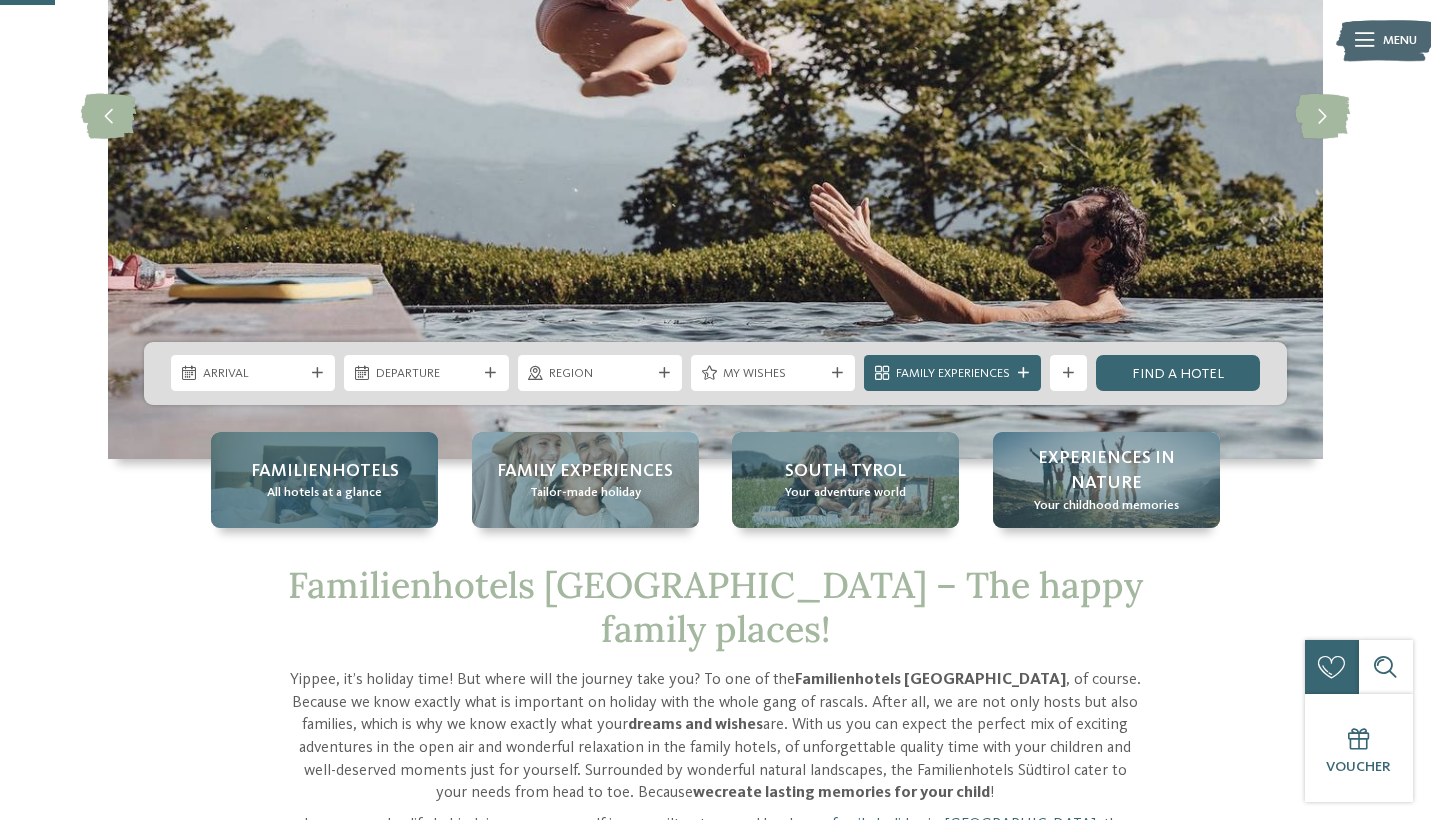 click on "All hotels at a glance" at bounding box center (324, 493) 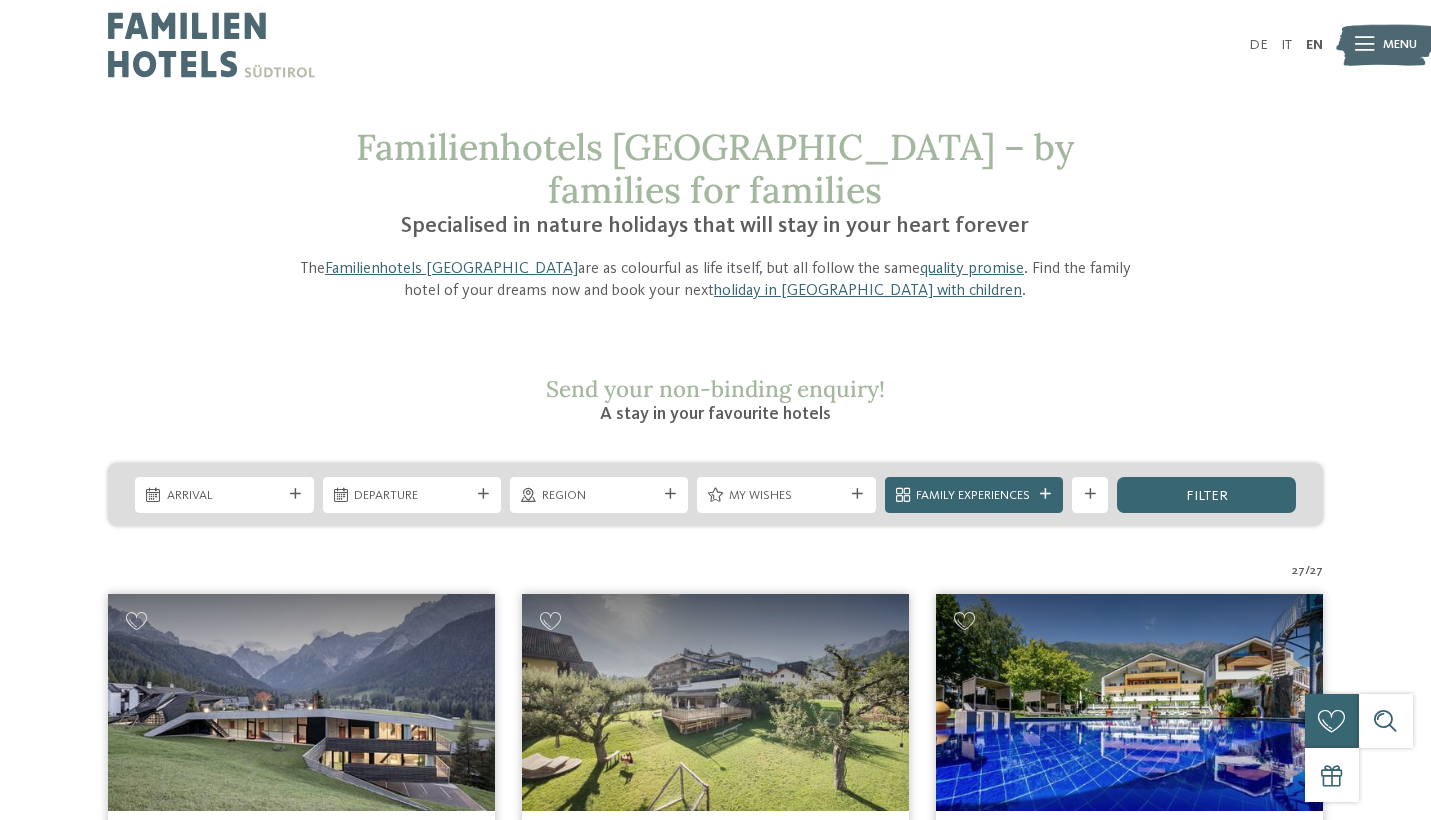 scroll, scrollTop: 0, scrollLeft: 0, axis: both 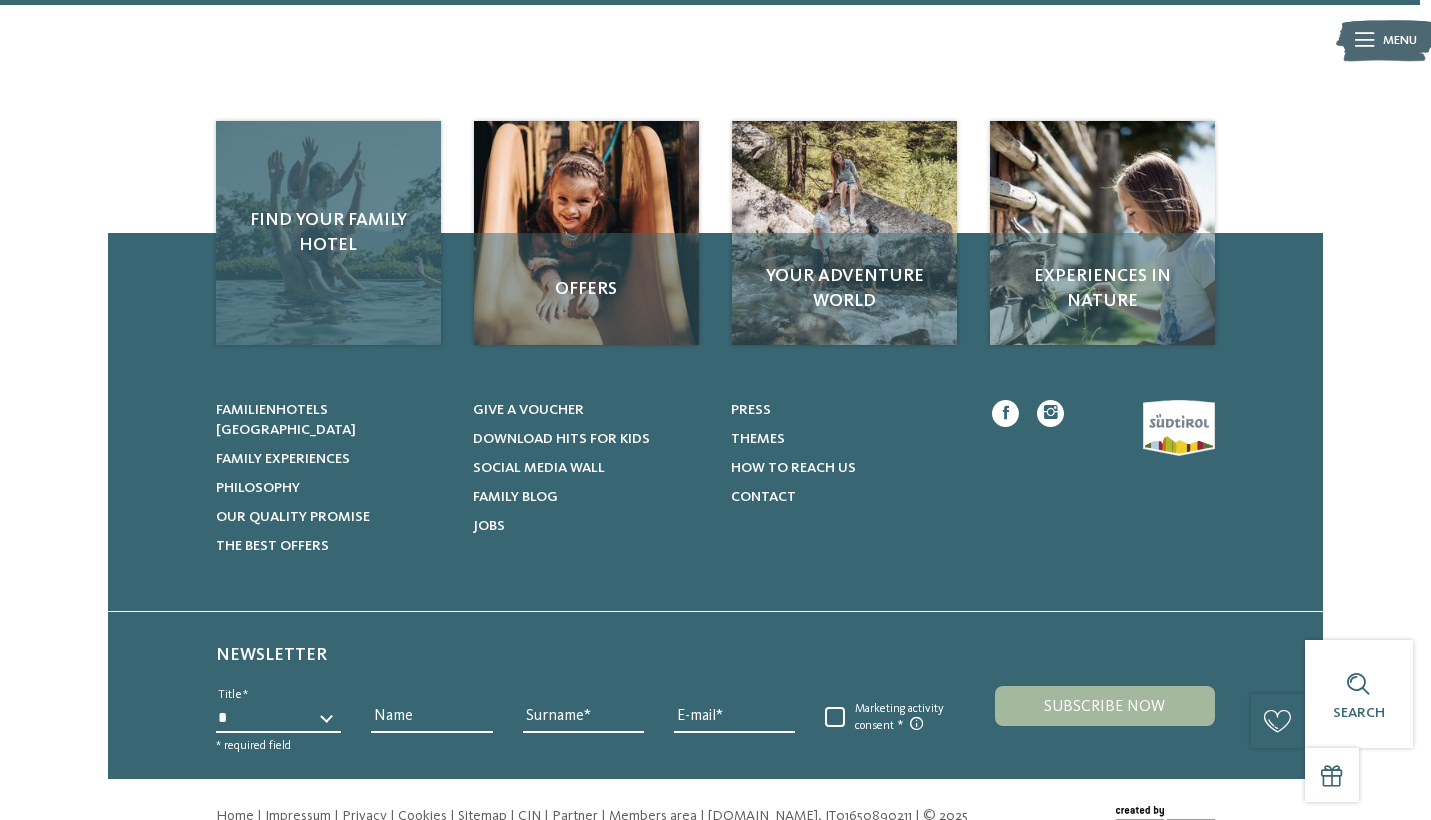 click on "Find your family hotel" at bounding box center (328, 233) 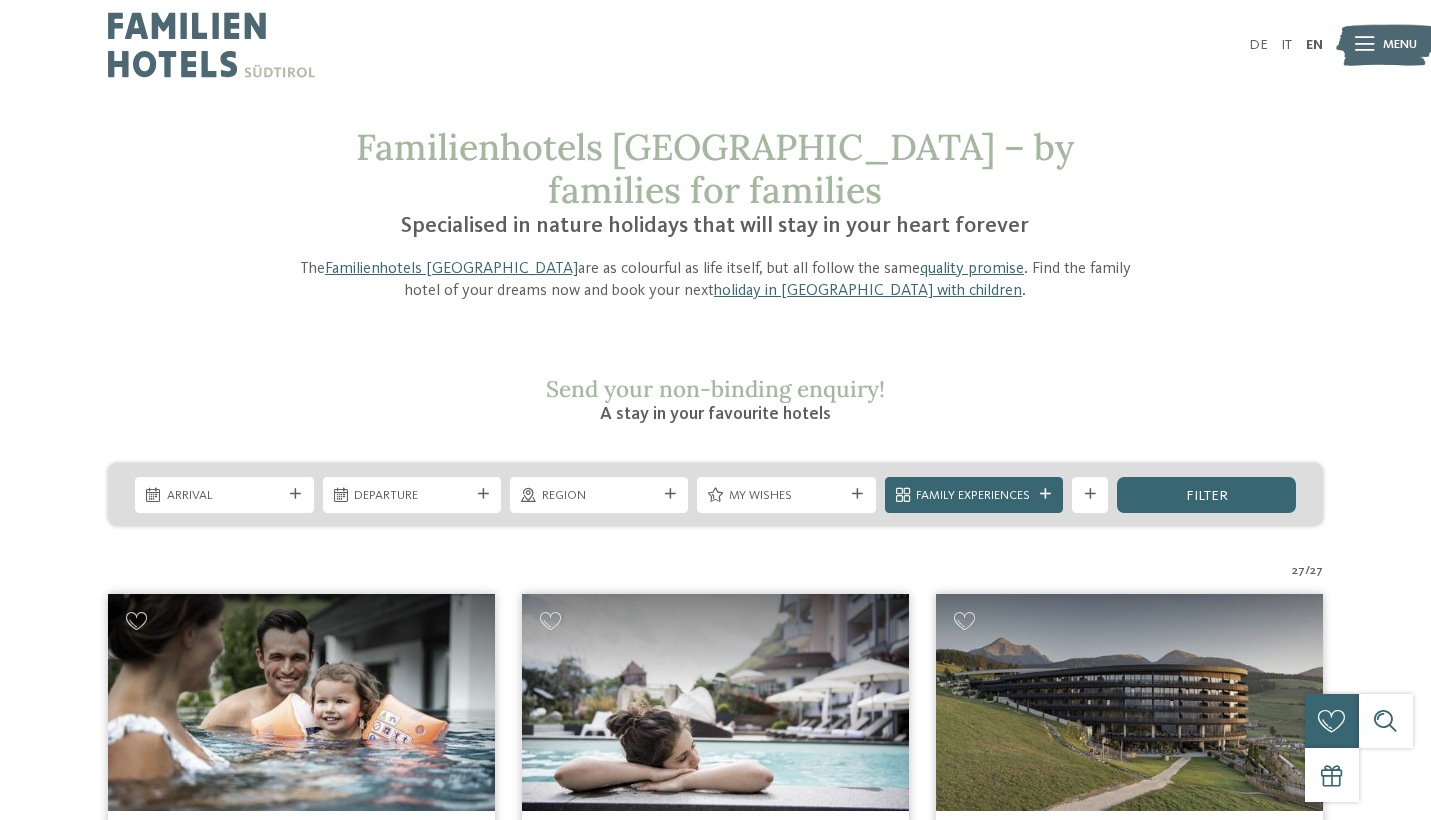 scroll, scrollTop: 0, scrollLeft: 0, axis: both 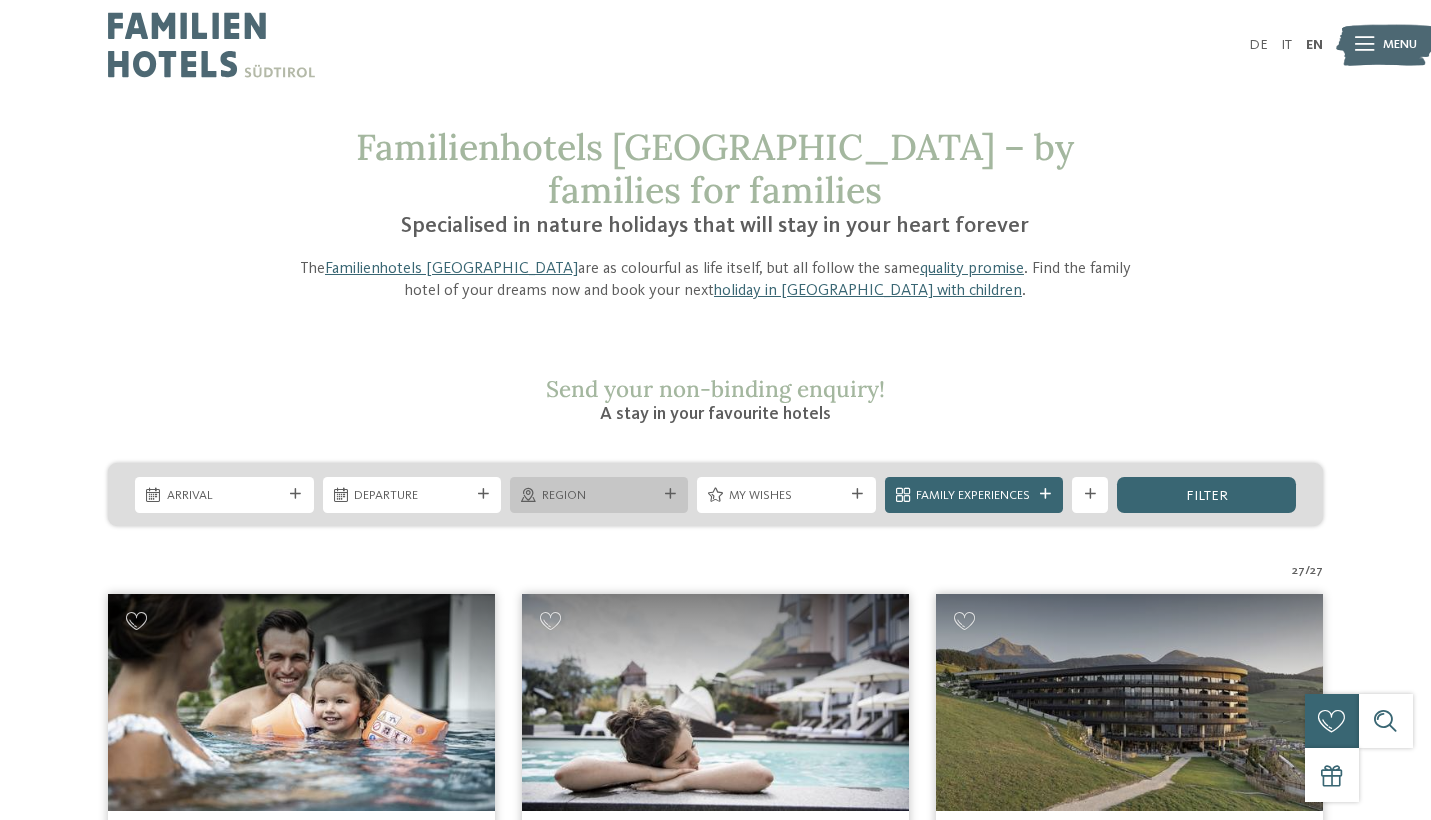 click on "Region" at bounding box center (599, 494) 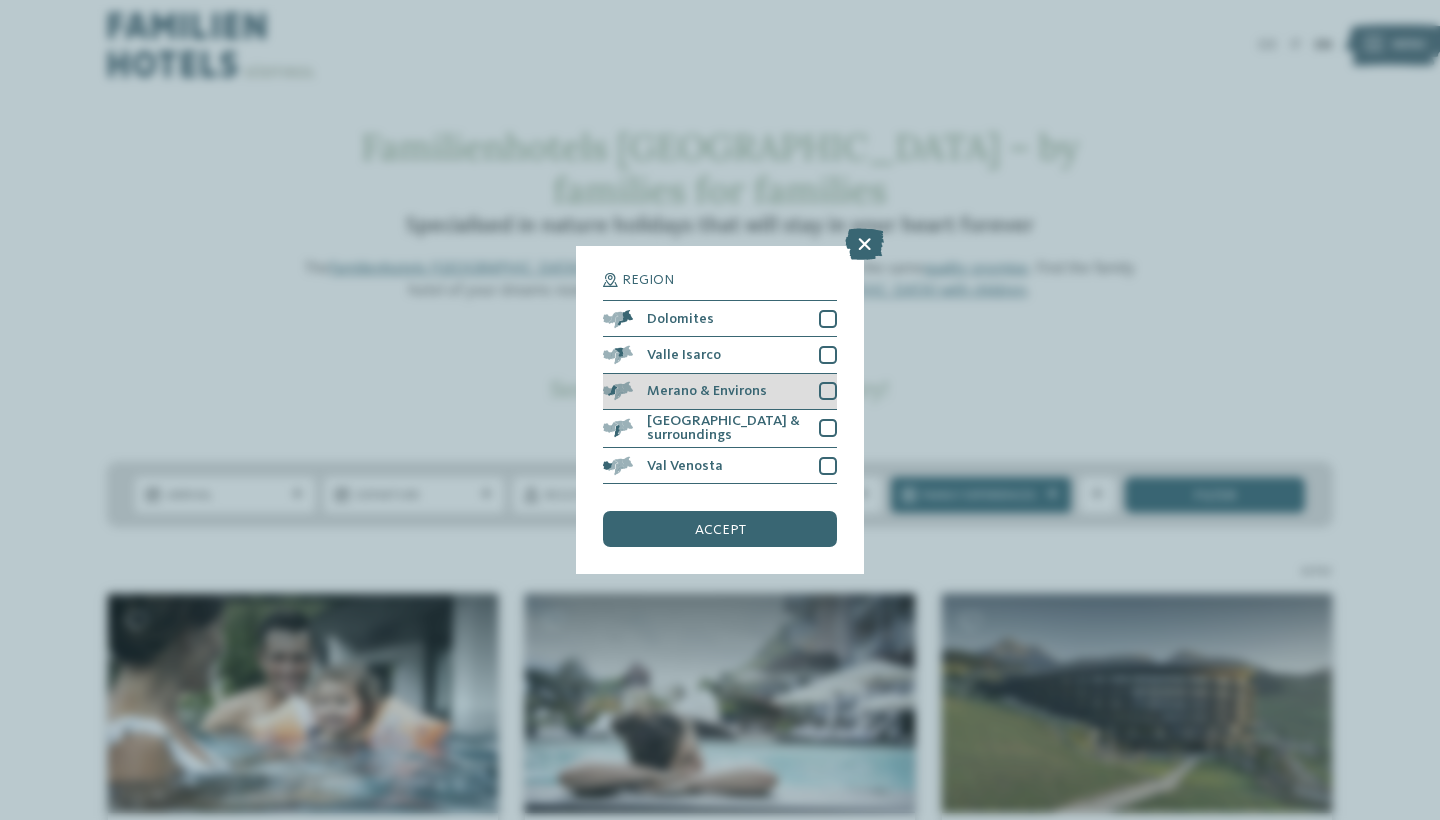 click on "Merano & Environs" at bounding box center [707, 391] 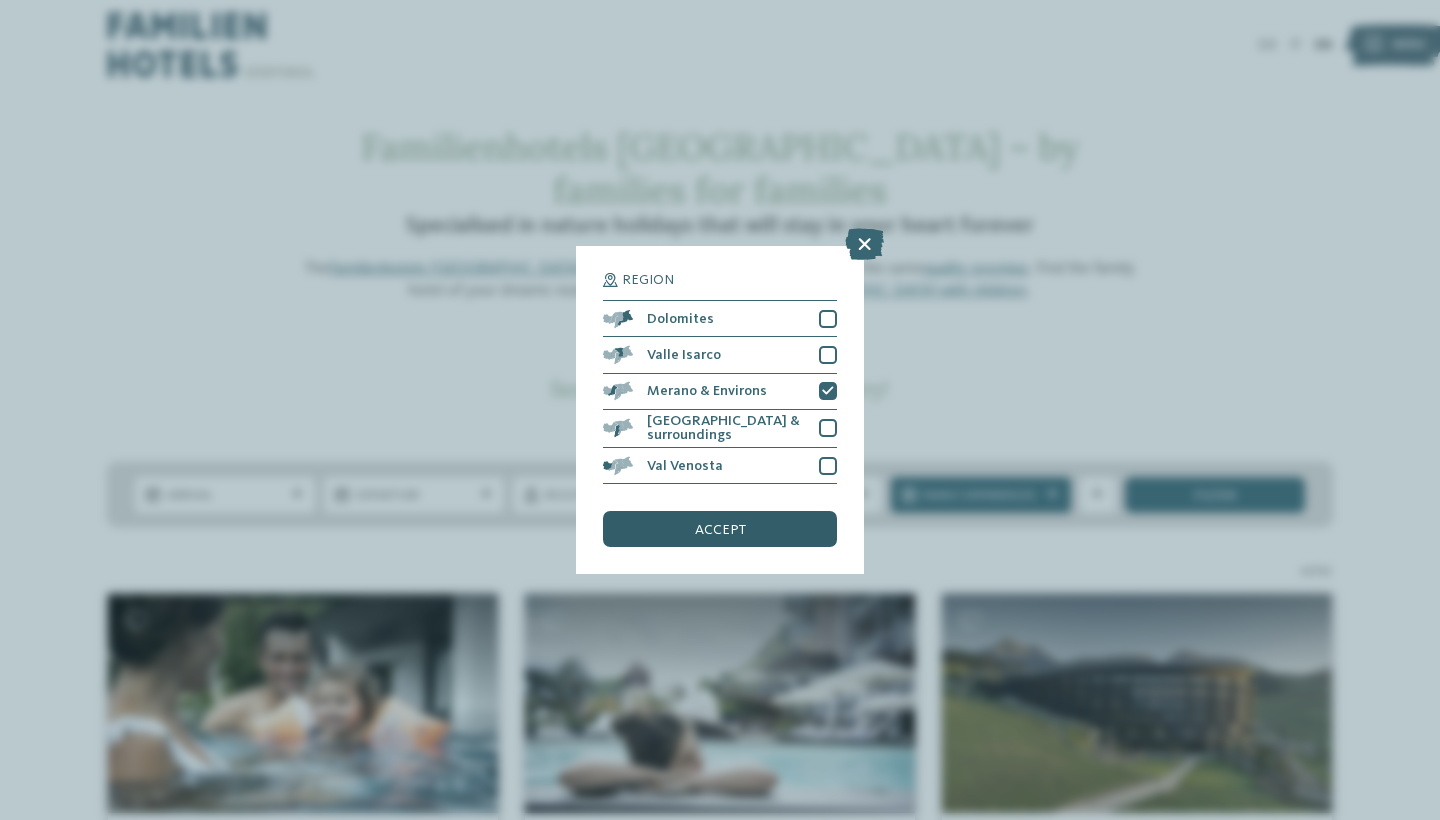 click on "accept" at bounding box center [720, 529] 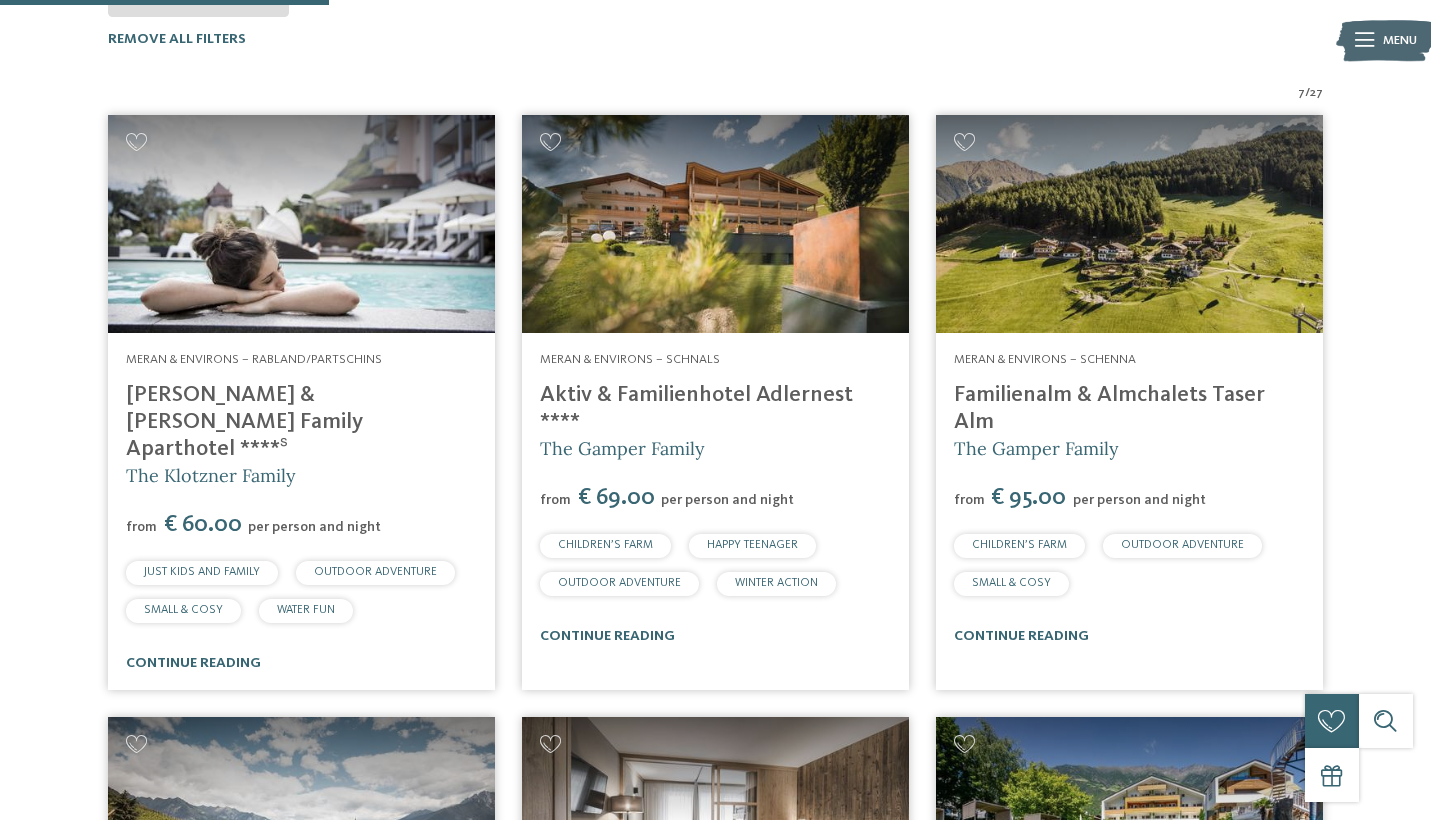 scroll, scrollTop: 592, scrollLeft: 0, axis: vertical 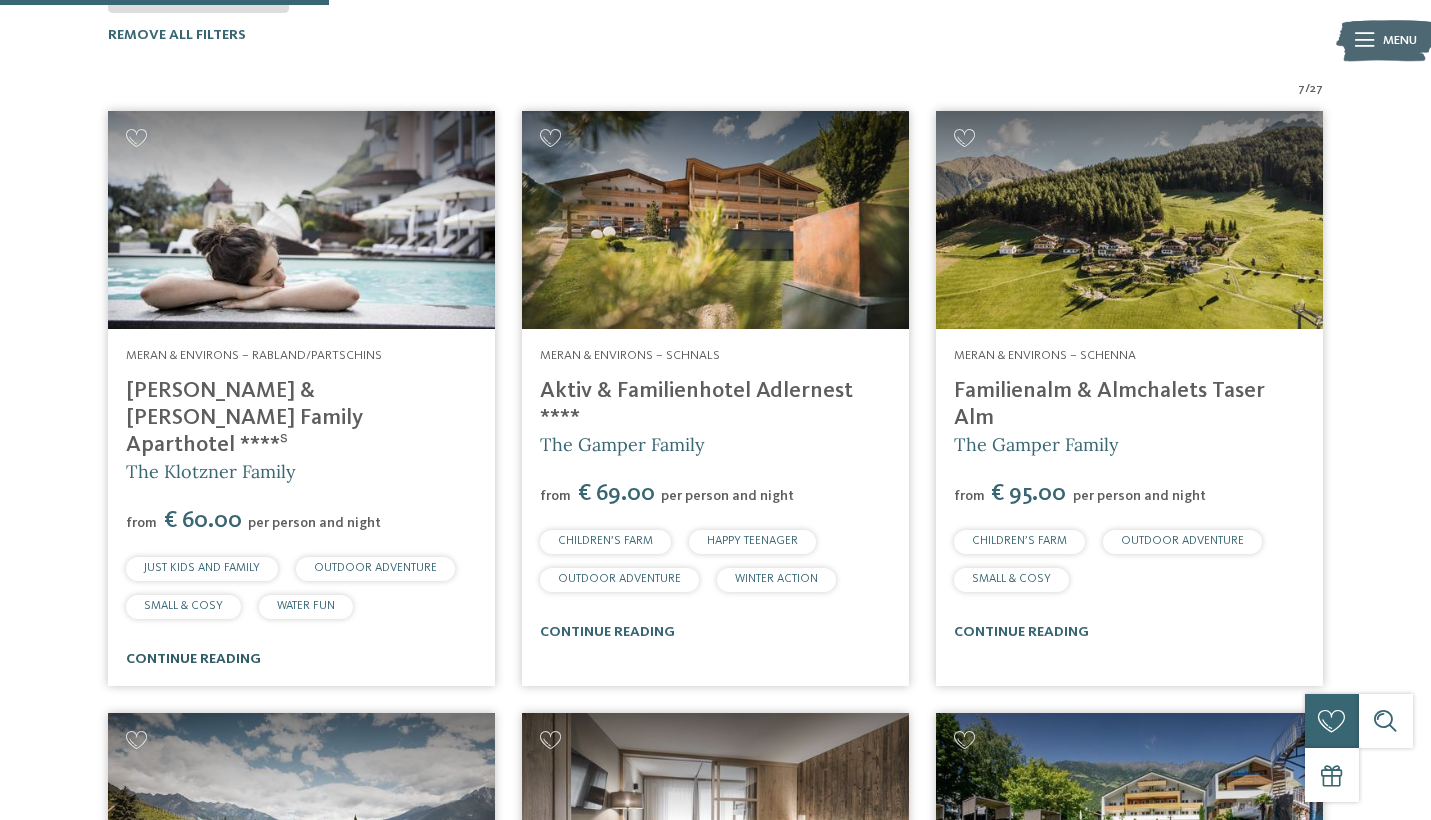 click on "continue reading" at bounding box center [193, 659] 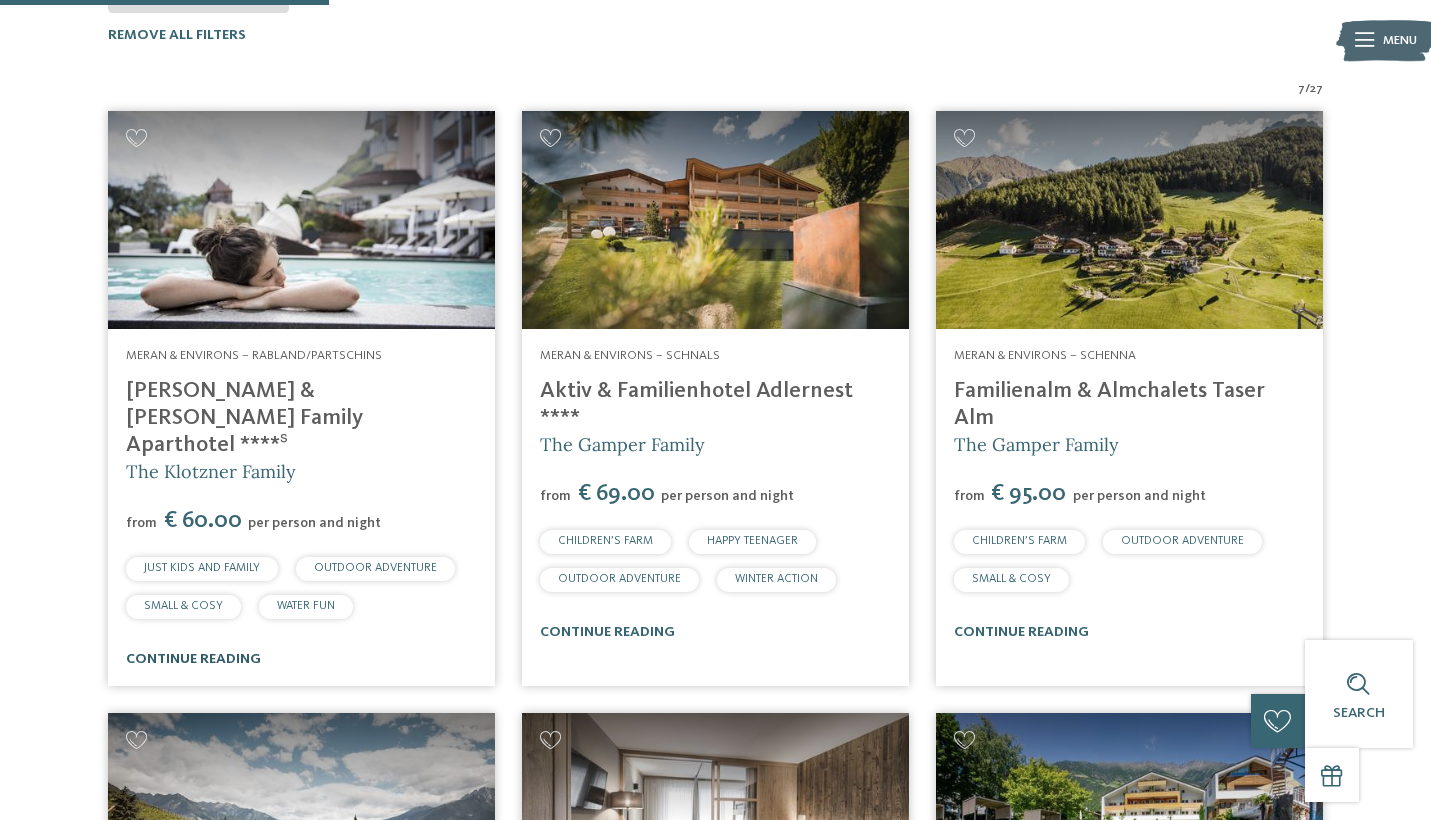 click on "continue reading" at bounding box center [193, 659] 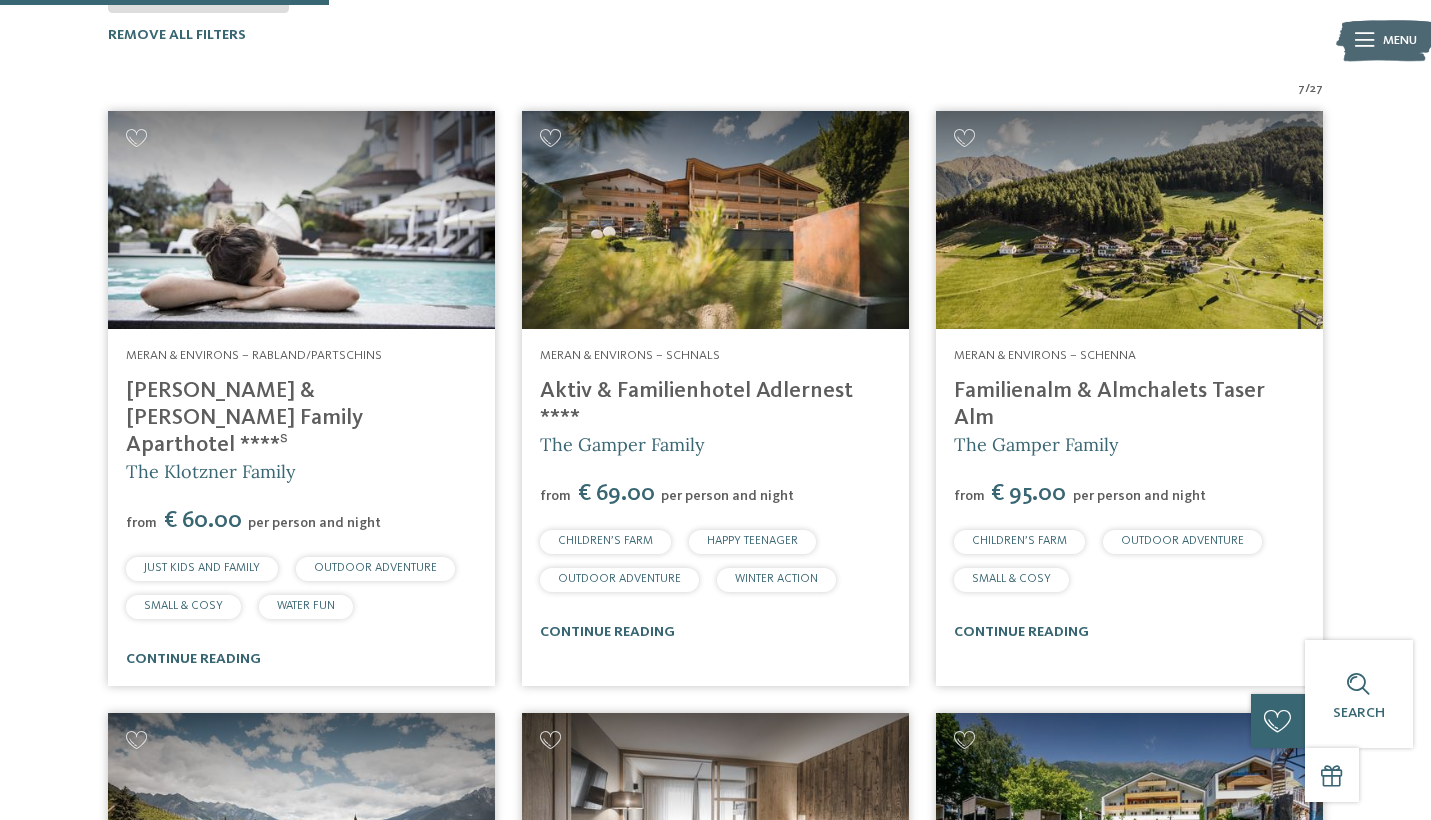 click on "[PERSON_NAME] & [PERSON_NAME] Family Aparthotel ****ˢ" at bounding box center [244, 418] 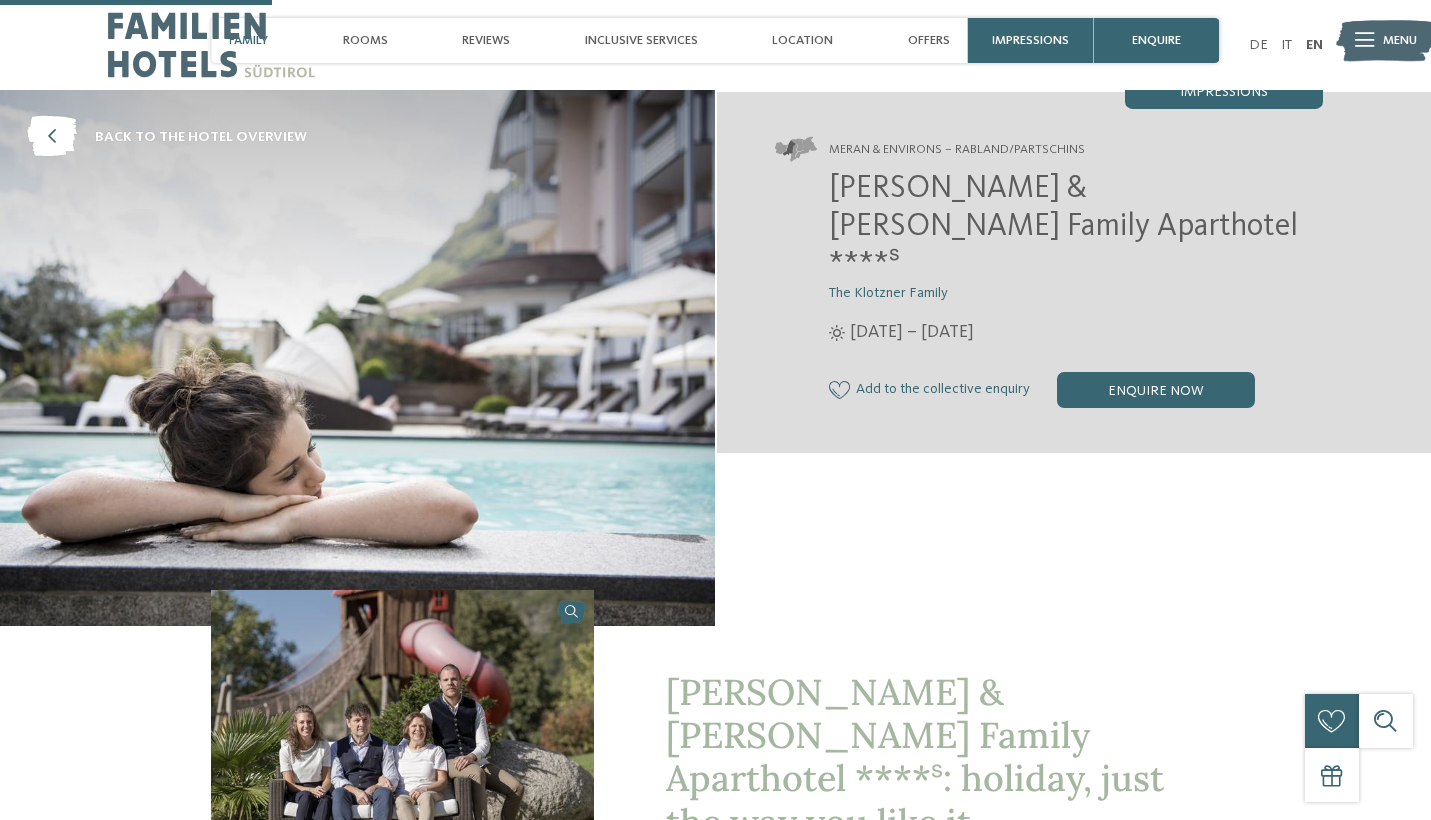 scroll, scrollTop: 1828, scrollLeft: 0, axis: vertical 